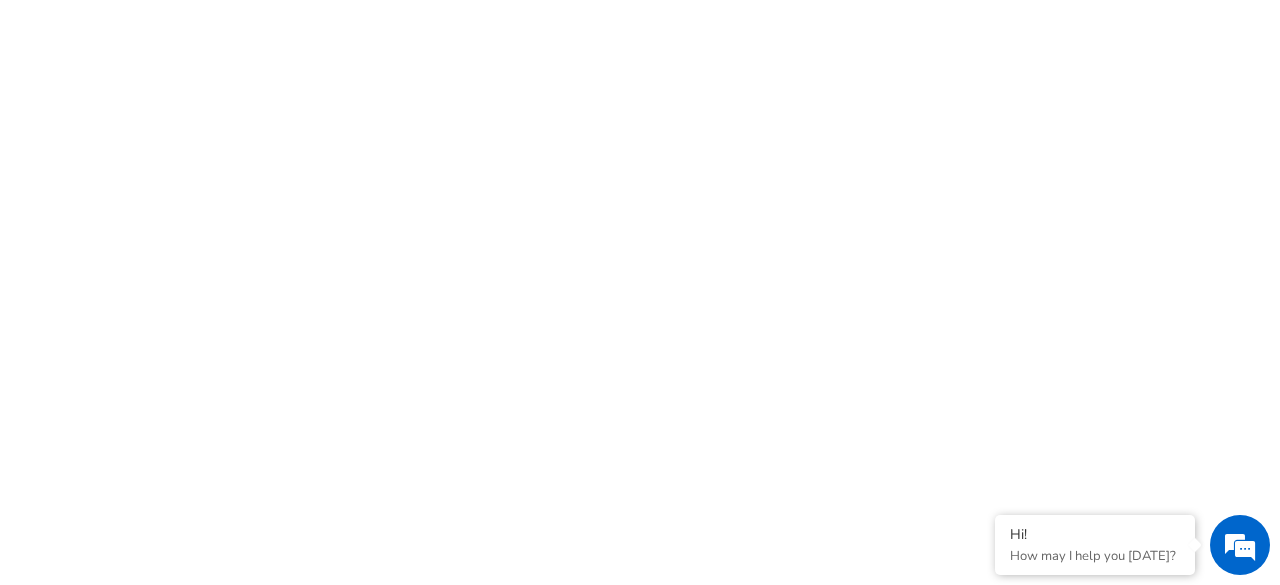scroll, scrollTop: 0, scrollLeft: 0, axis: both 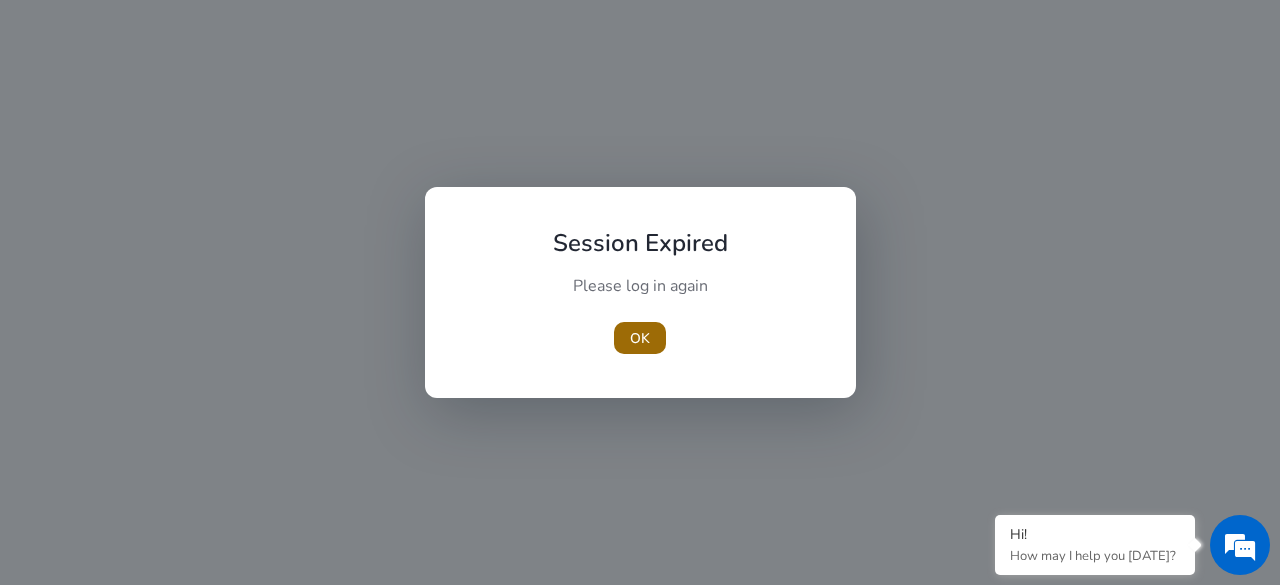 click at bounding box center [640, 338] 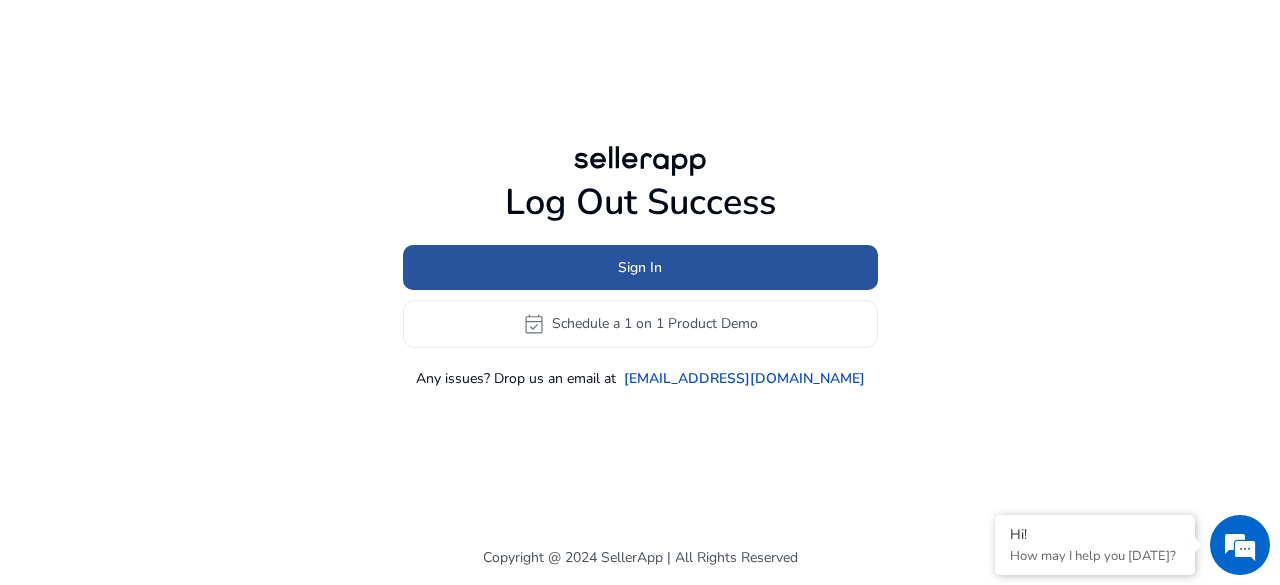click on "Sign In" 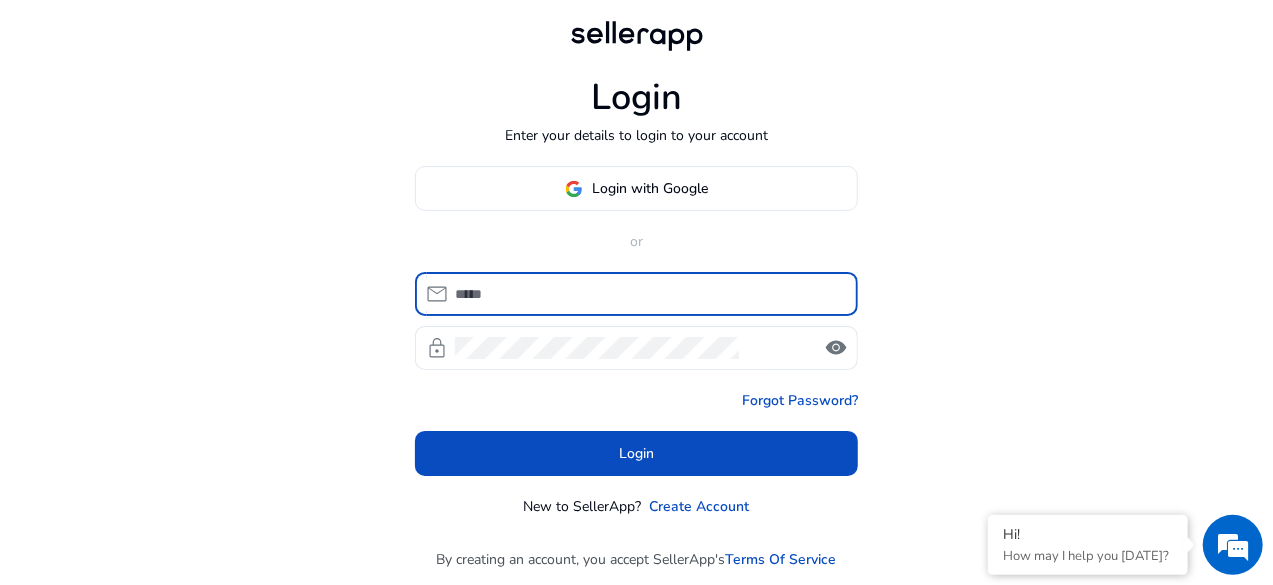 type on "**********" 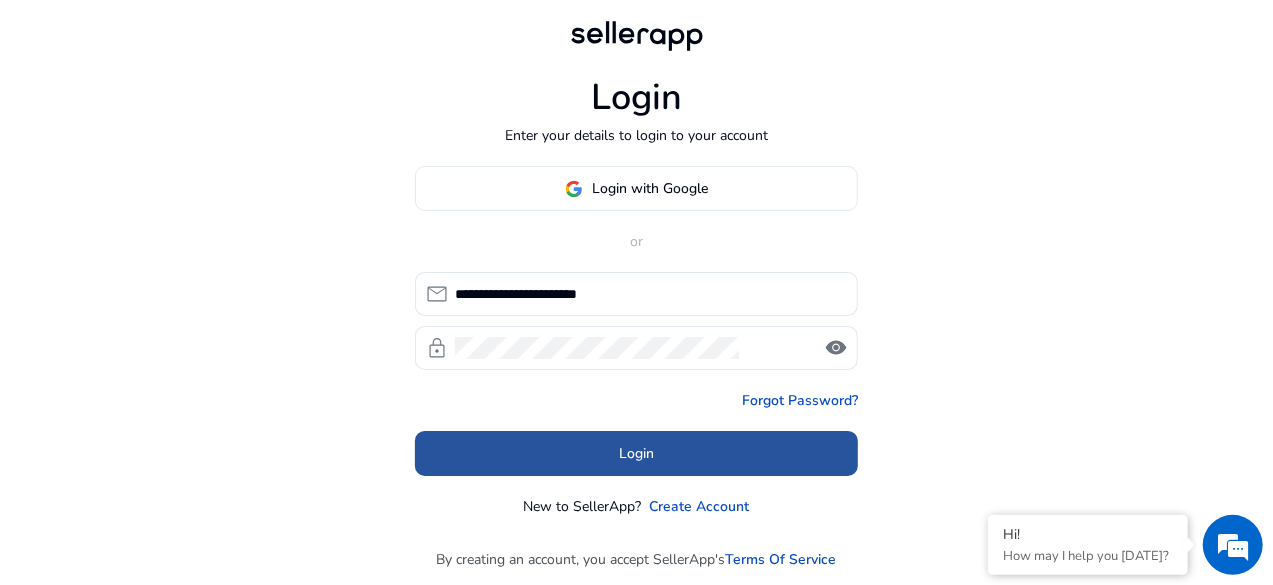 click at bounding box center [636, 454] 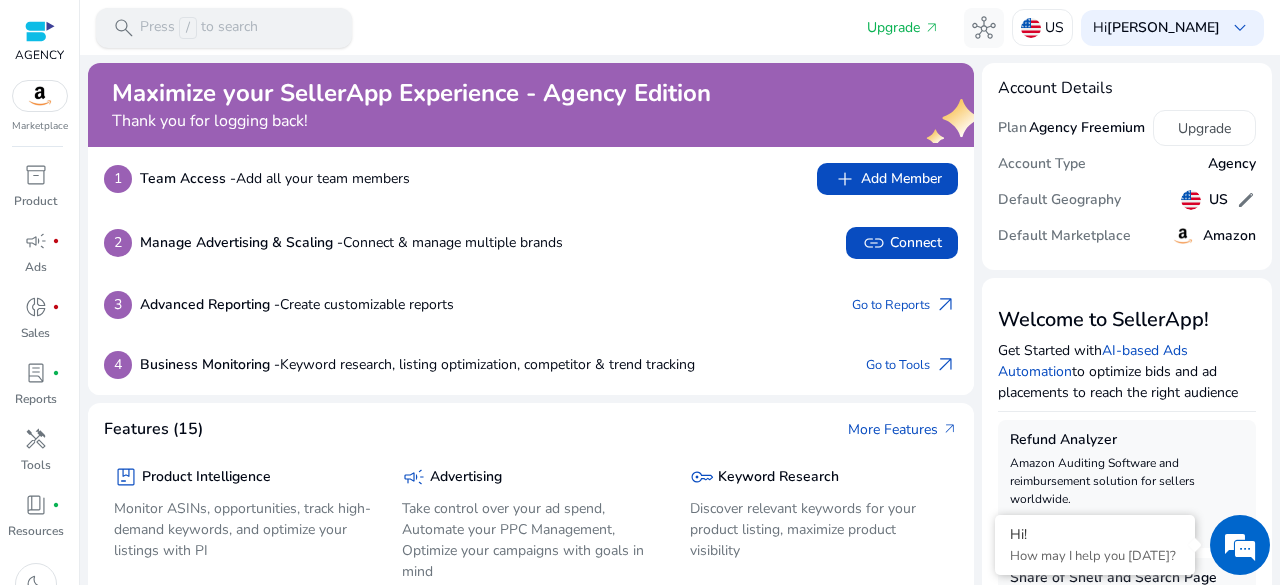 click on "Press  /  to search" at bounding box center [199, 28] 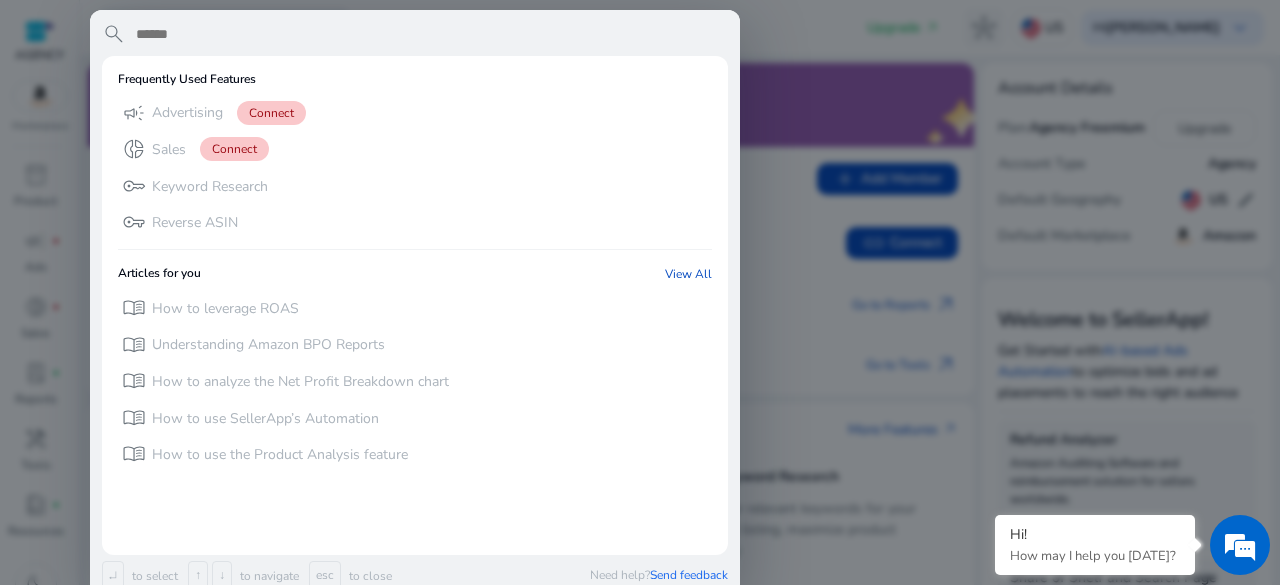 click at bounding box center (431, 34) 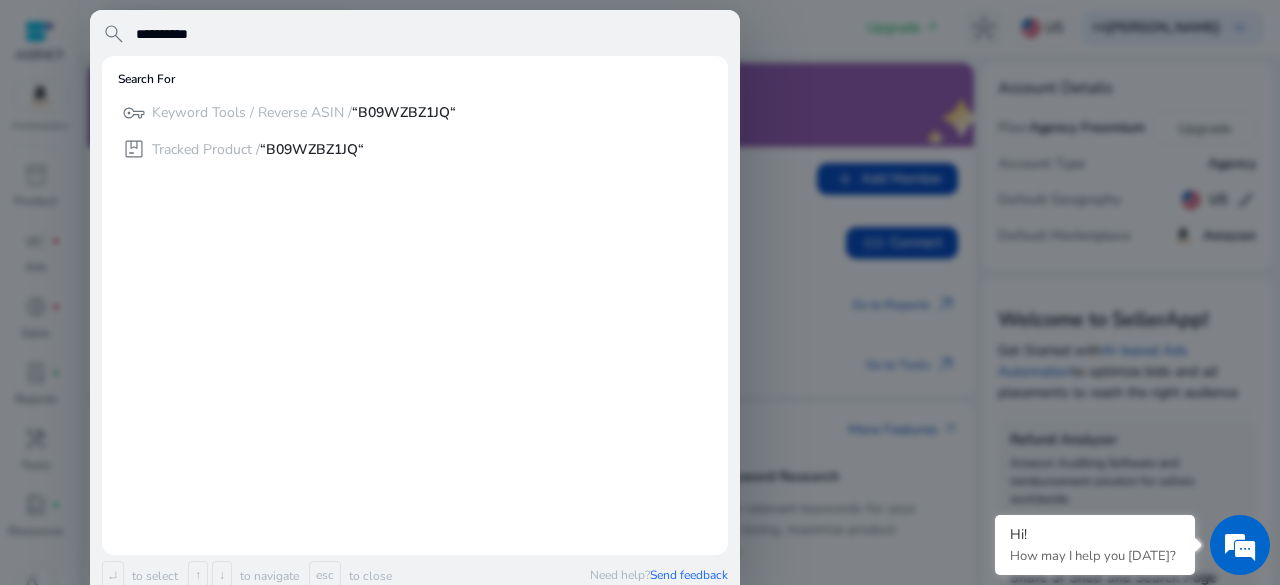 type on "**********" 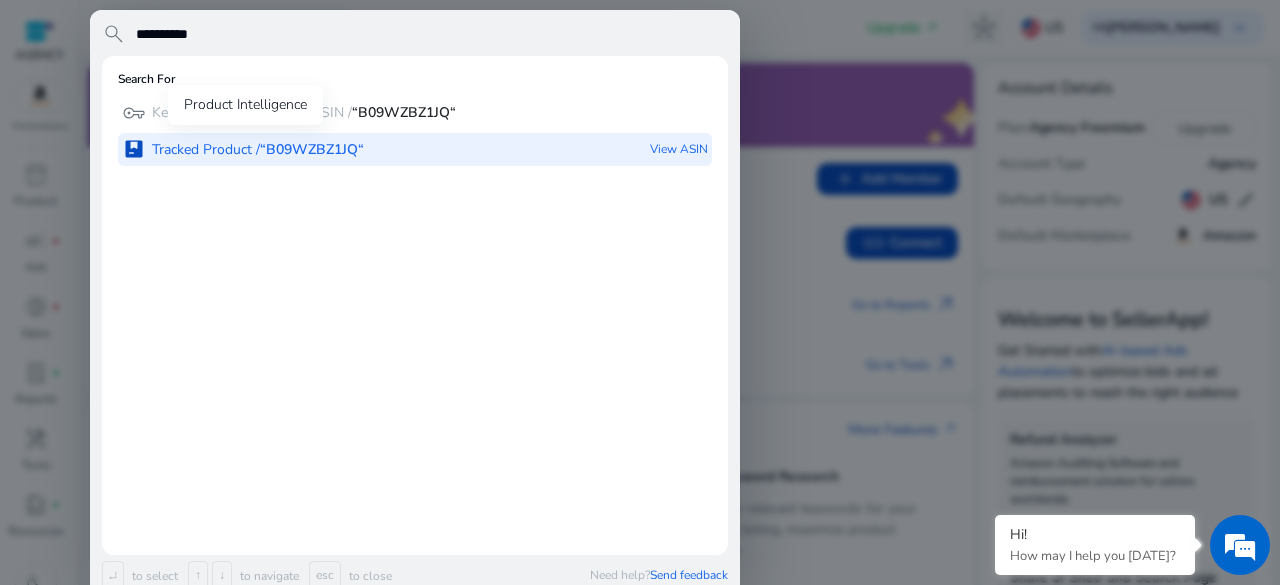 click on "“B09WZBZ1JQ“" at bounding box center (312, 149) 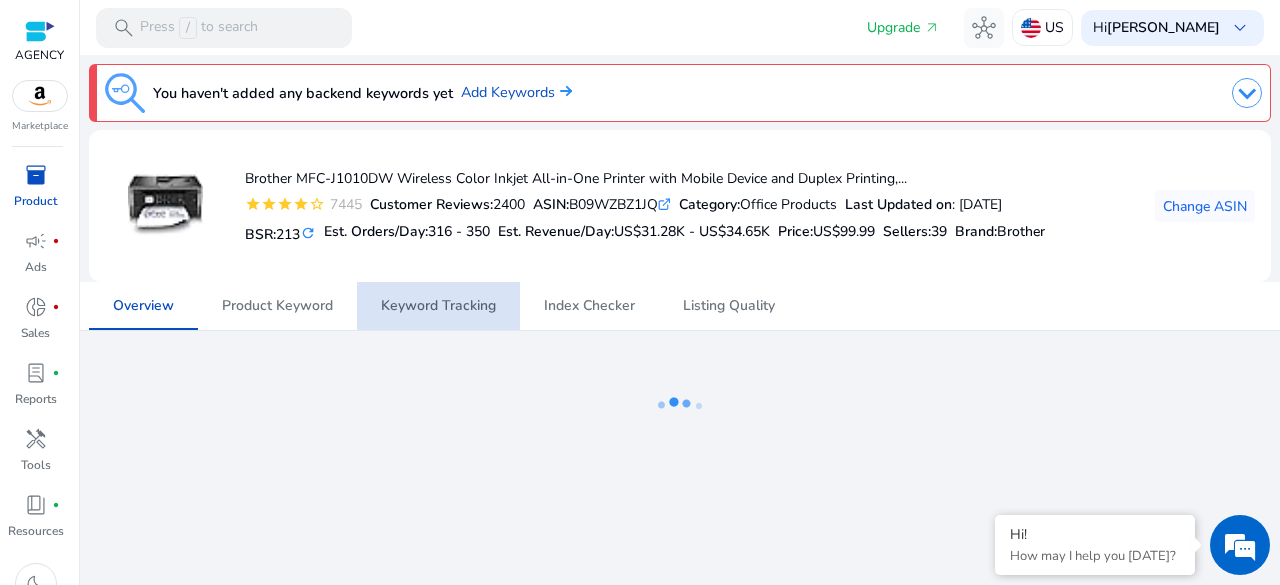 click on "Keyword Tracking" at bounding box center (438, 306) 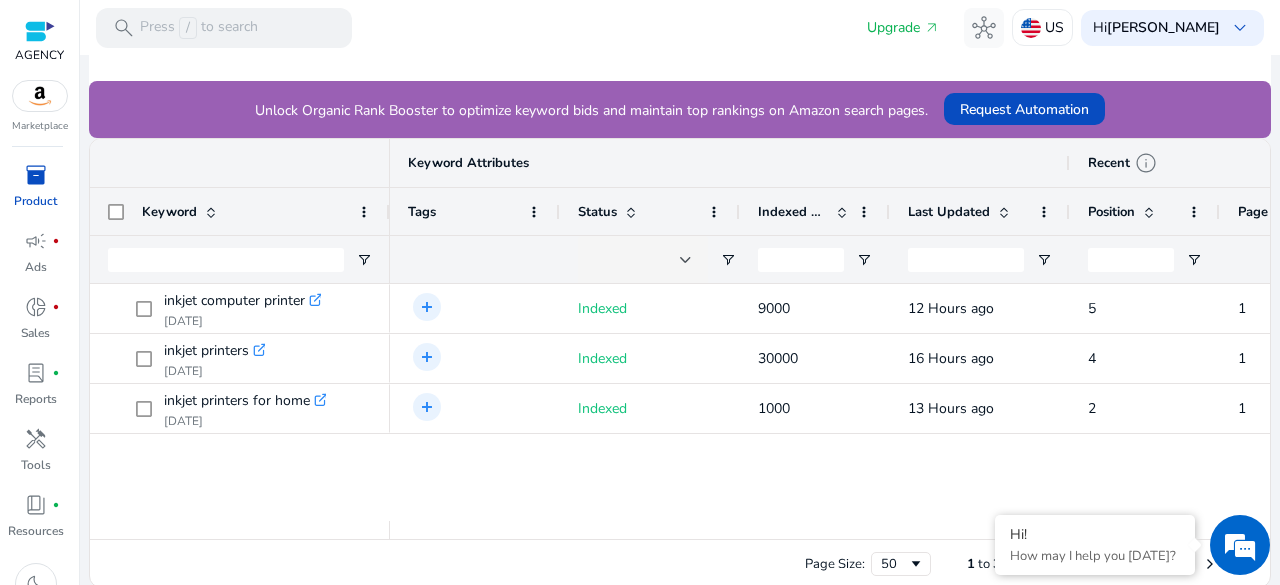 scroll, scrollTop: 533, scrollLeft: 0, axis: vertical 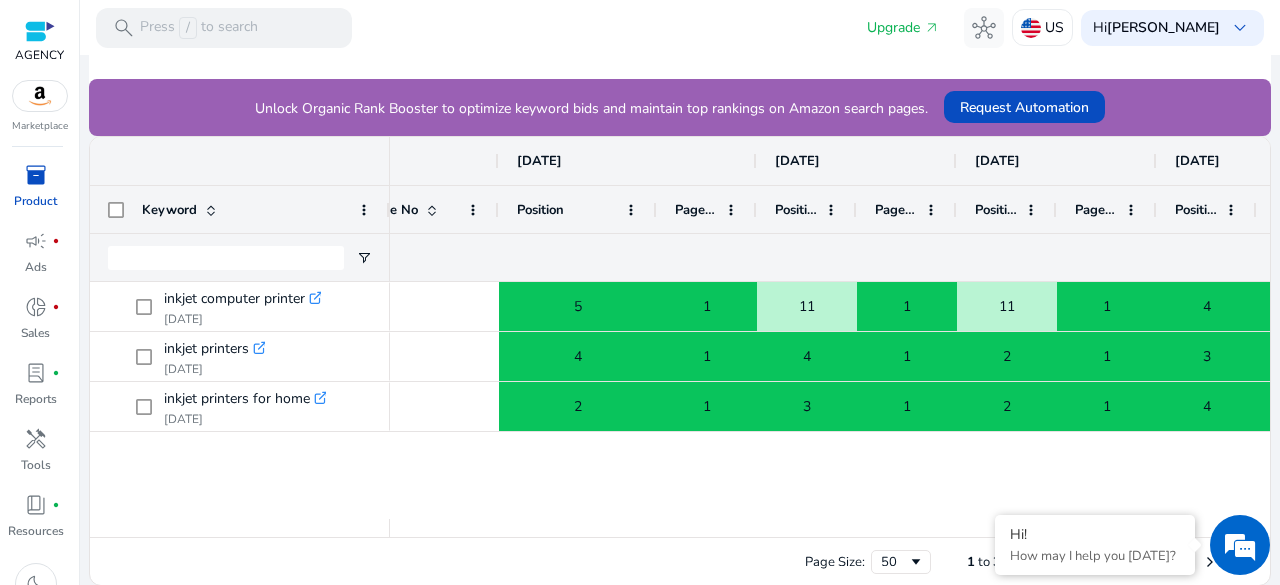 drag, startPoint x: 597, startPoint y: 205, endPoint x: 655, endPoint y: 212, distance: 58.420887 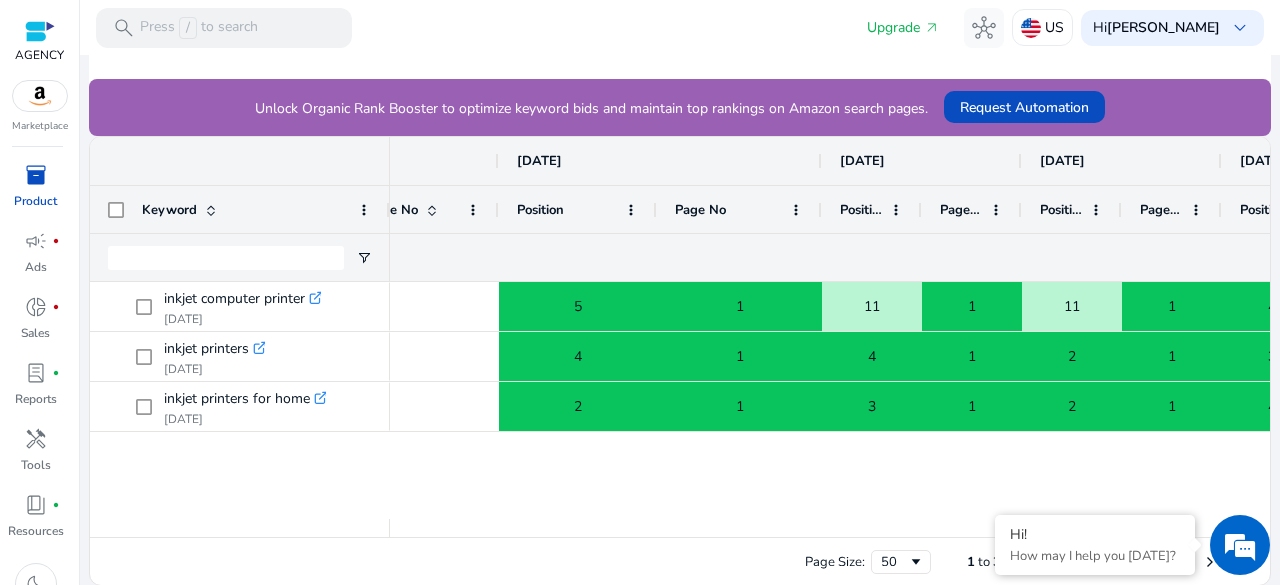 drag, startPoint x: 753, startPoint y: 205, endPoint x: 820, endPoint y: 199, distance: 67.26812 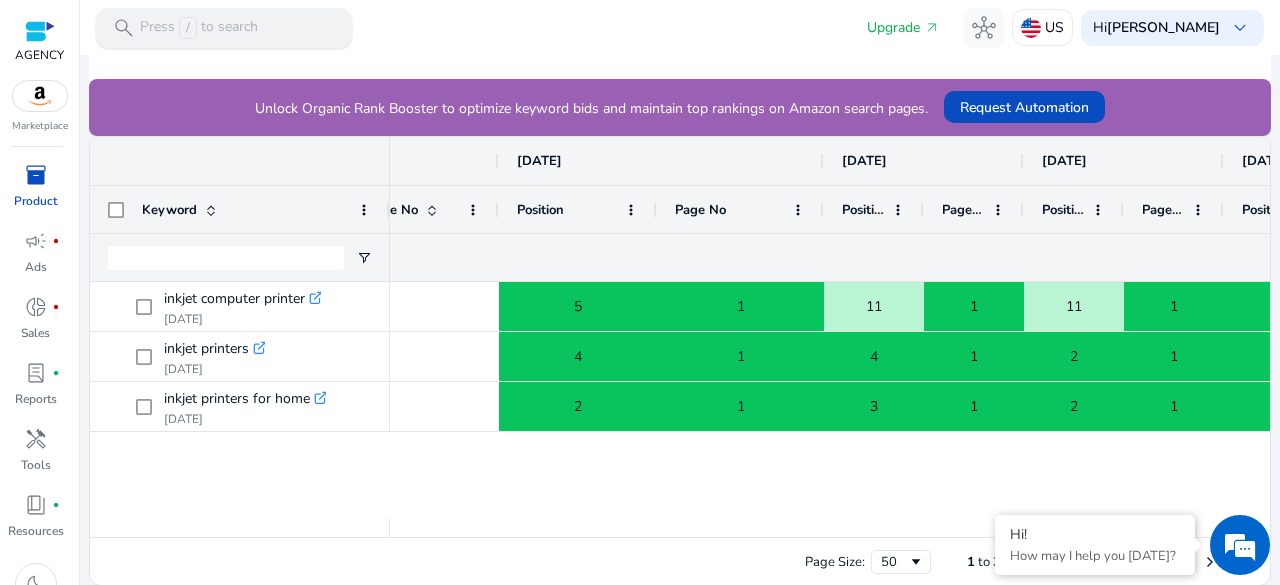 click on "Press  /  to search" at bounding box center (199, 28) 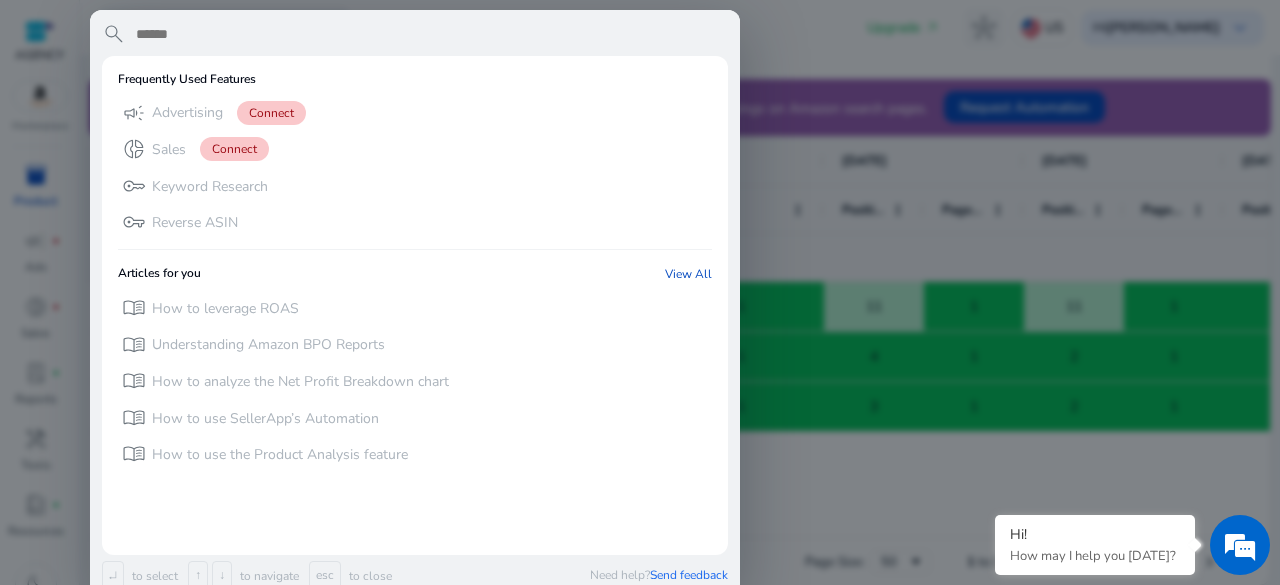 paste on "**********" 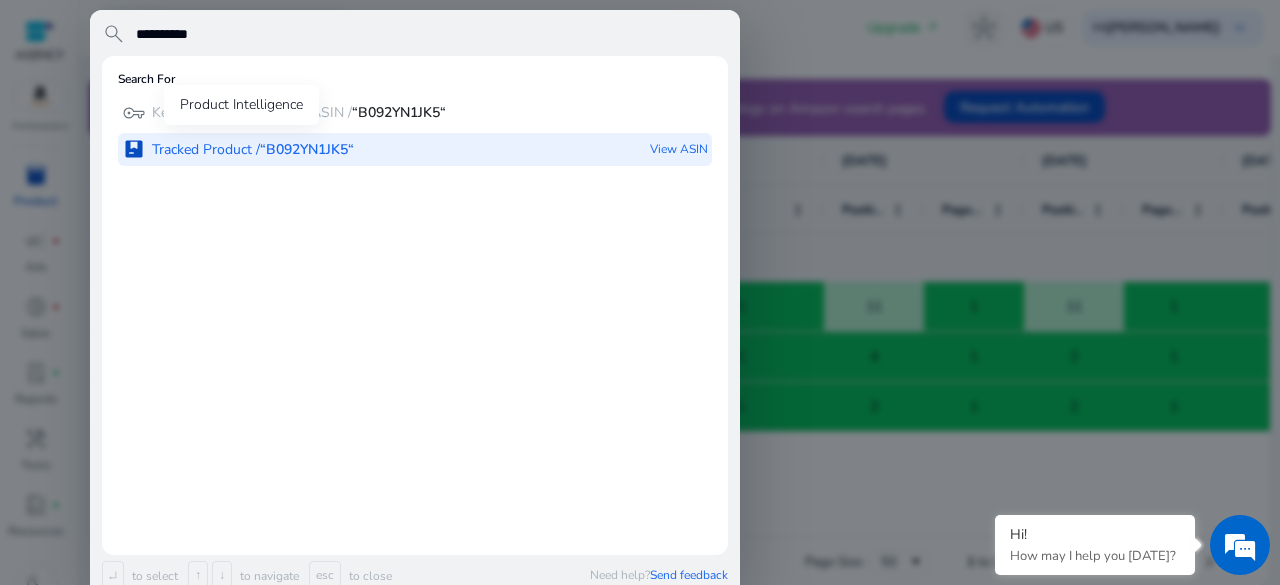 type on "**********" 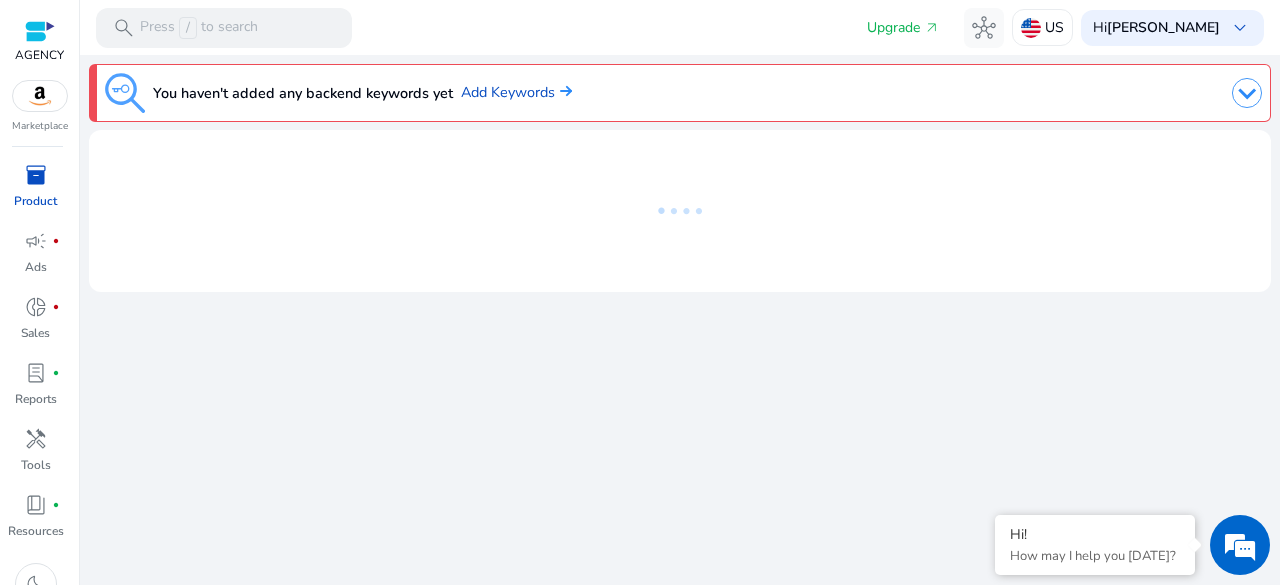 scroll, scrollTop: 0, scrollLeft: 0, axis: both 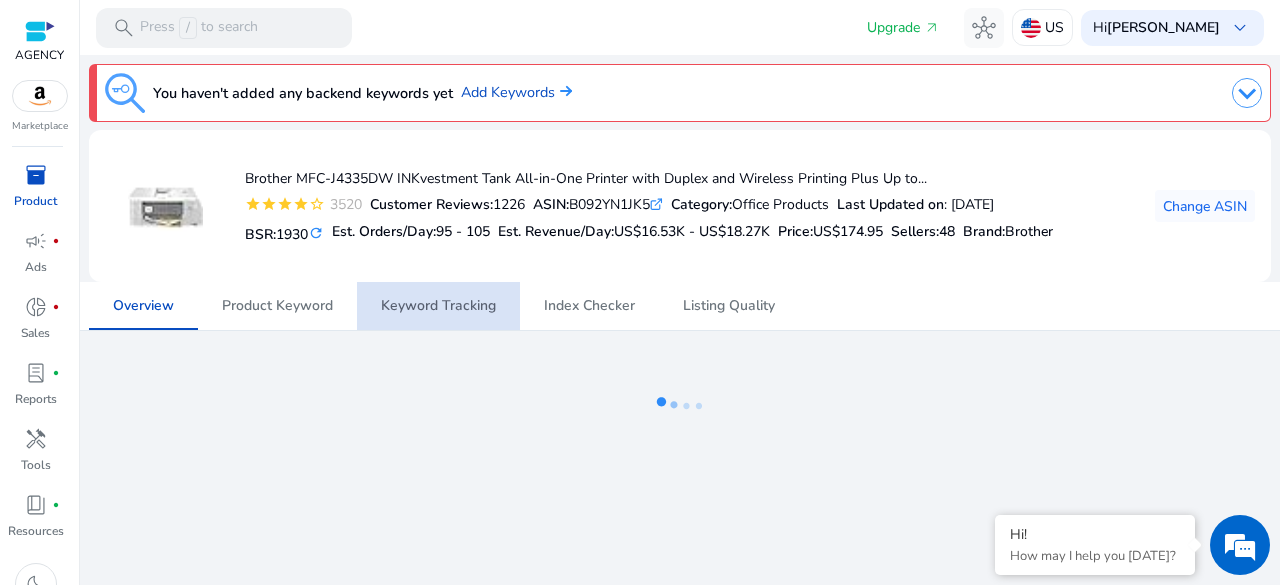 click on "Keyword Tracking" at bounding box center [438, 306] 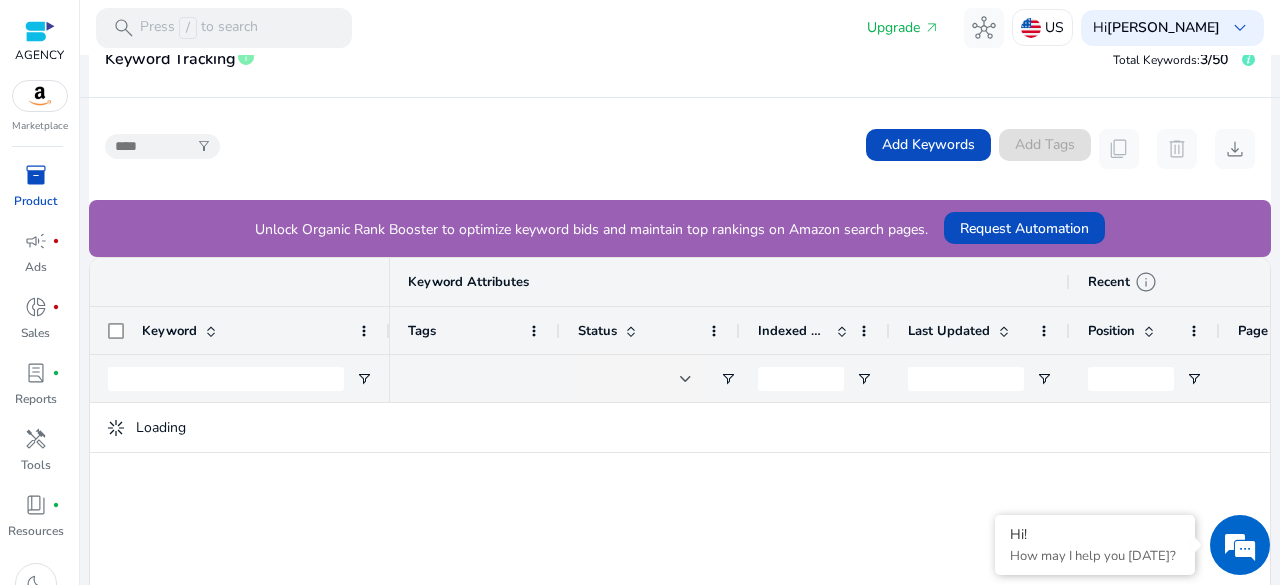 scroll, scrollTop: 500, scrollLeft: 0, axis: vertical 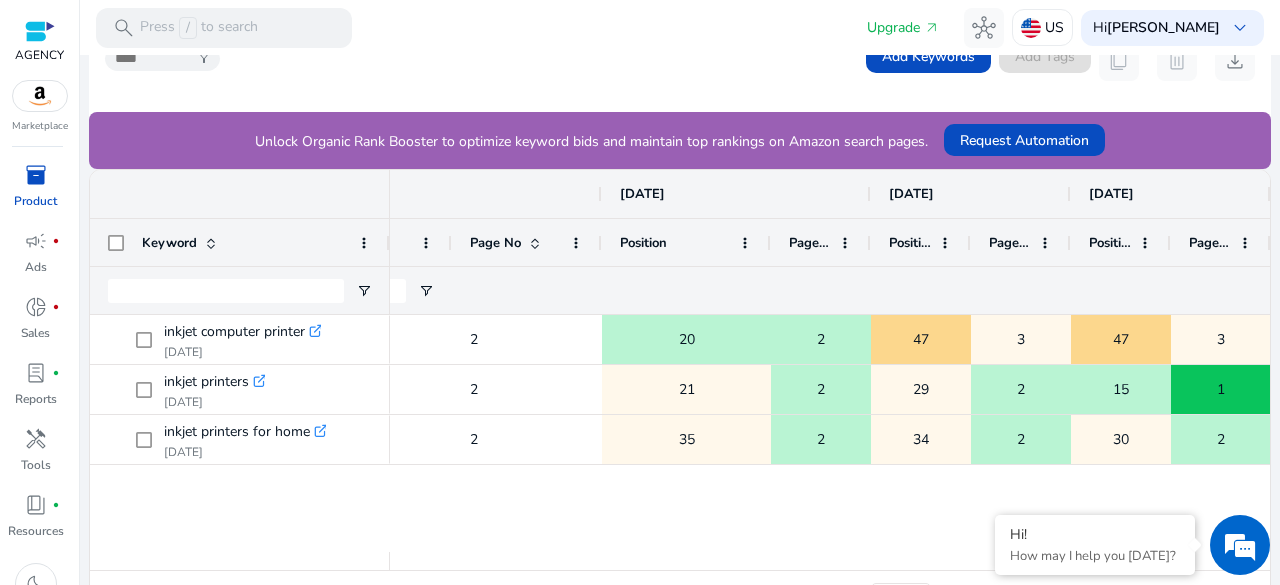 drag, startPoint x: 702, startPoint y: 237, endPoint x: 767, endPoint y: 237, distance: 65 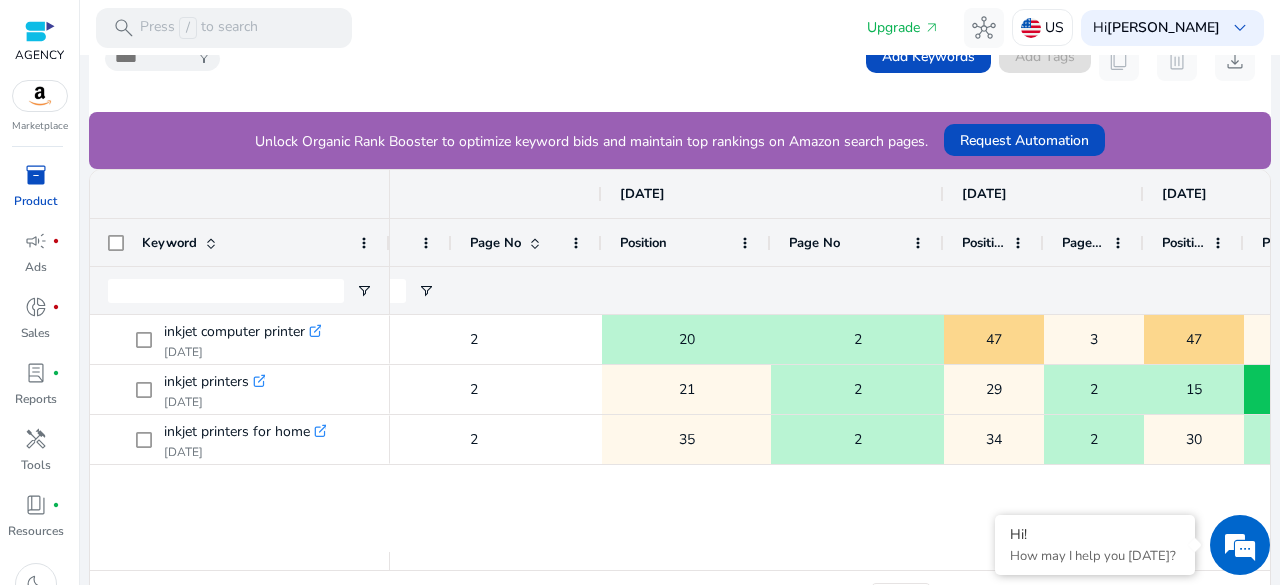 drag, startPoint x: 868, startPoint y: 235, endPoint x: 945, endPoint y: 235, distance: 77 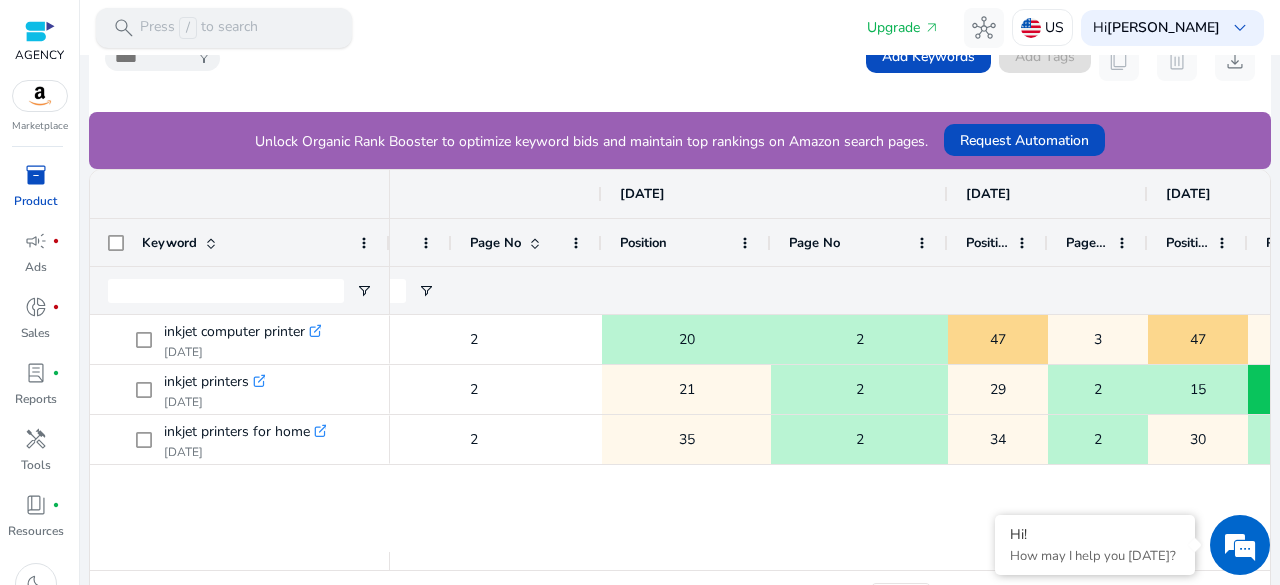 click on "search   Press  /  to search" at bounding box center [224, 28] 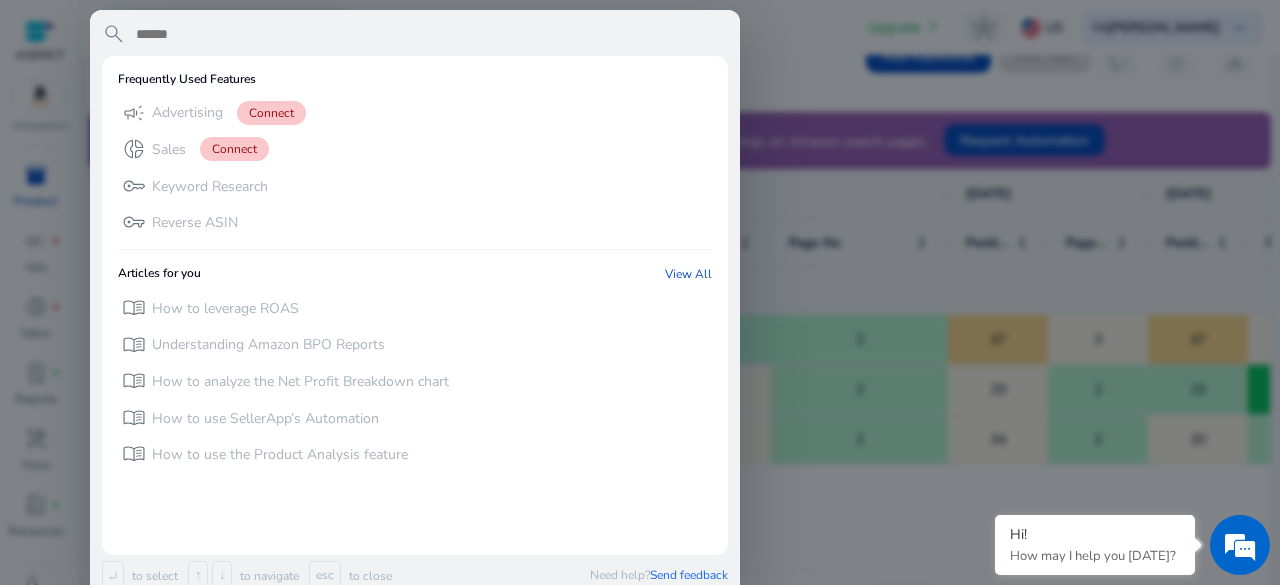 paste on "**********" 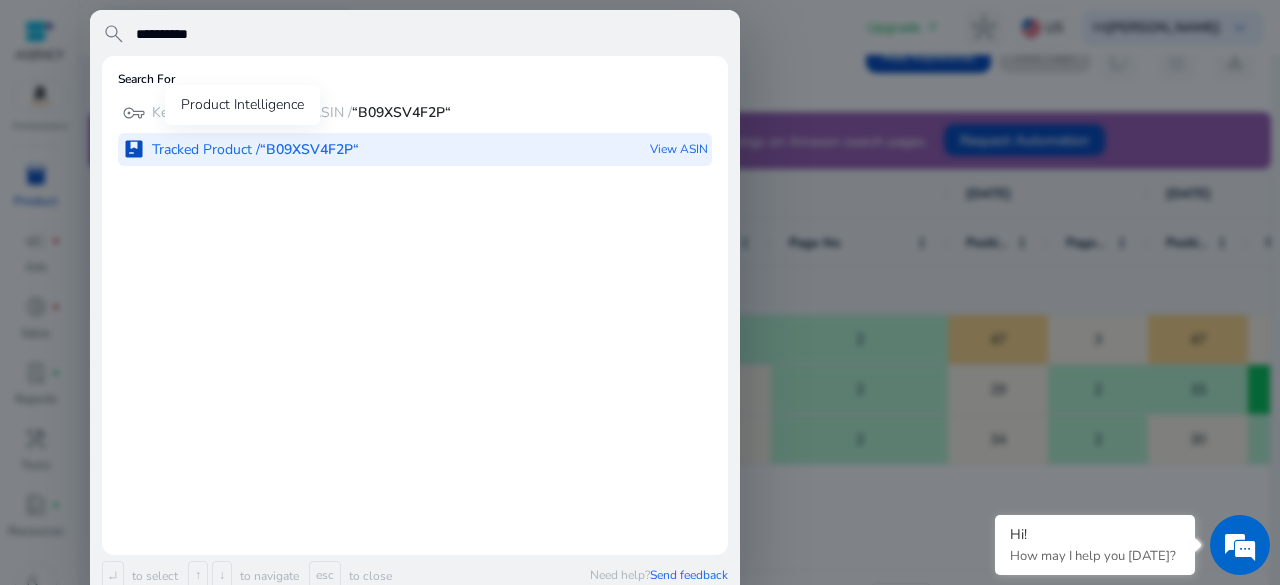 type on "**********" 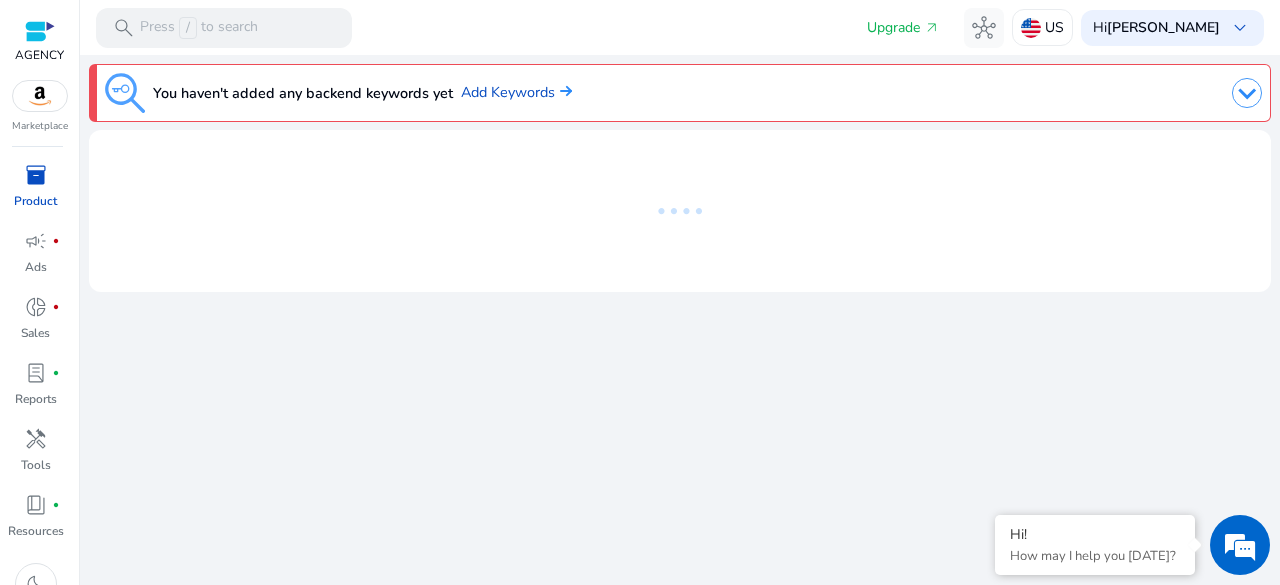 scroll, scrollTop: 0, scrollLeft: 0, axis: both 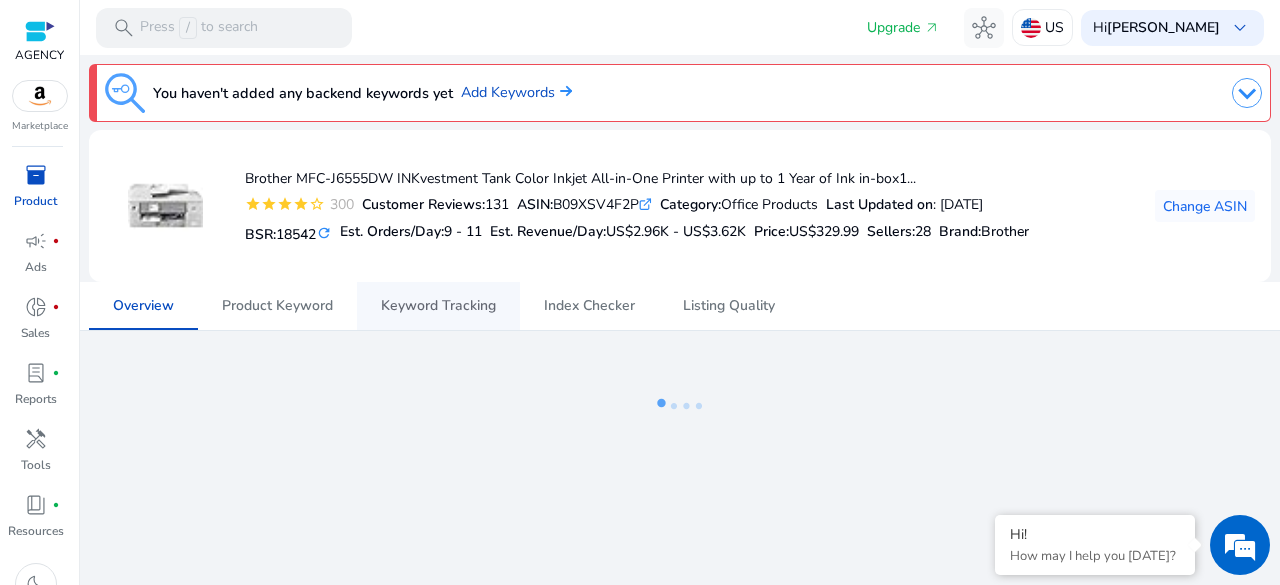 click on "Keyword Tracking" at bounding box center [438, 306] 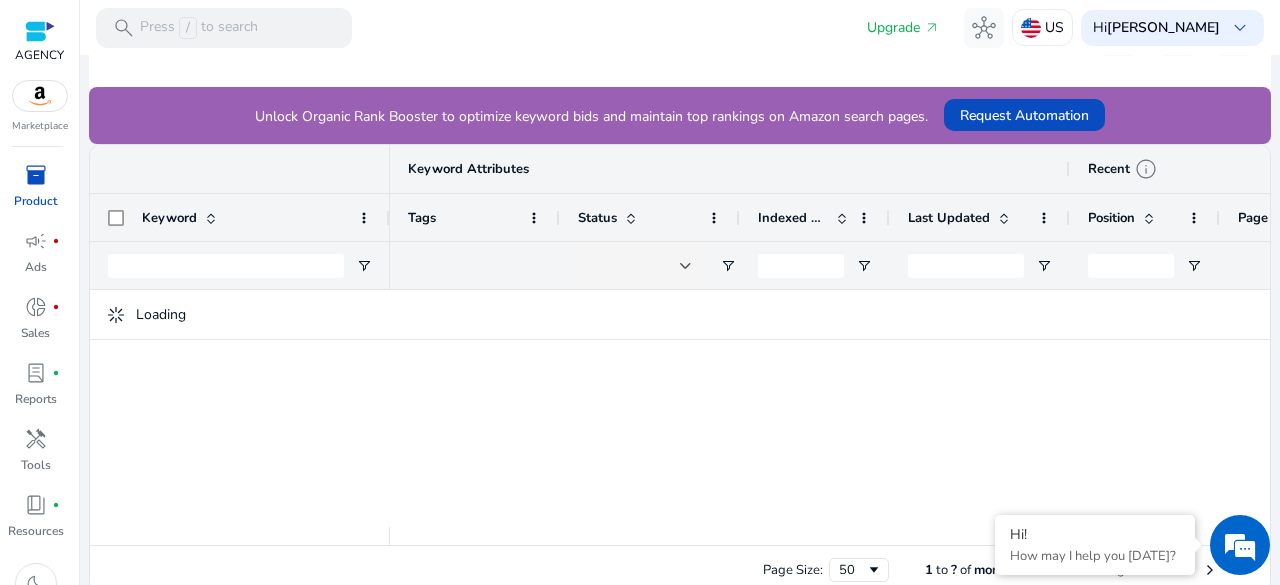 scroll, scrollTop: 533, scrollLeft: 0, axis: vertical 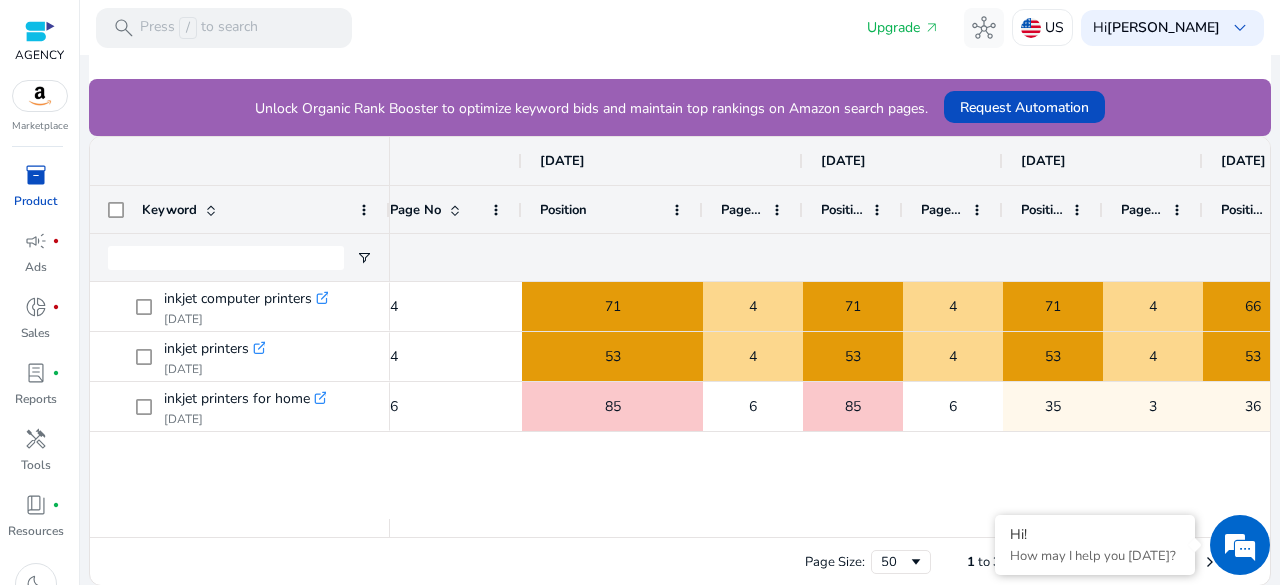 drag, startPoint x: 619, startPoint y: 200, endPoint x: 721, endPoint y: 201, distance: 102.0049 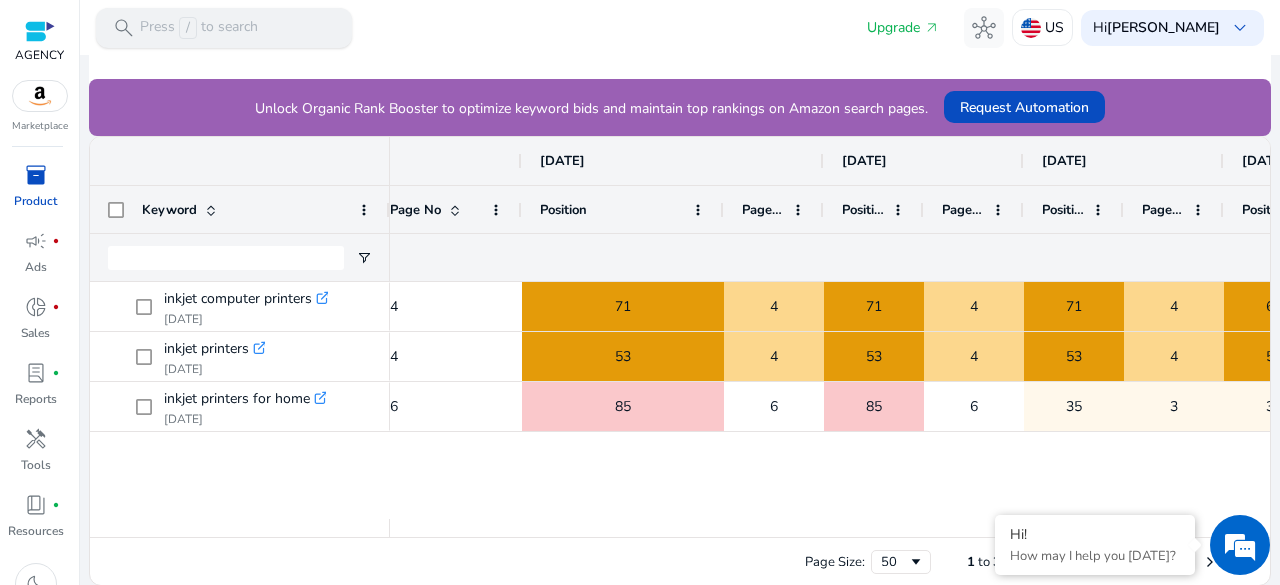 click on "Press  /  to search" at bounding box center (199, 28) 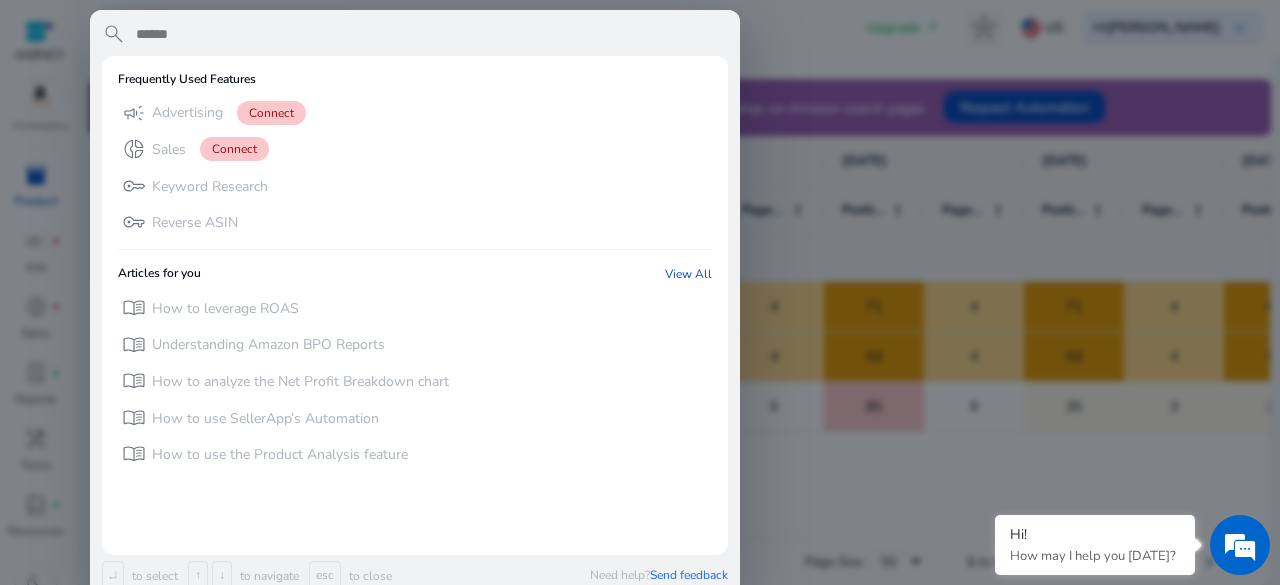 paste on "**********" 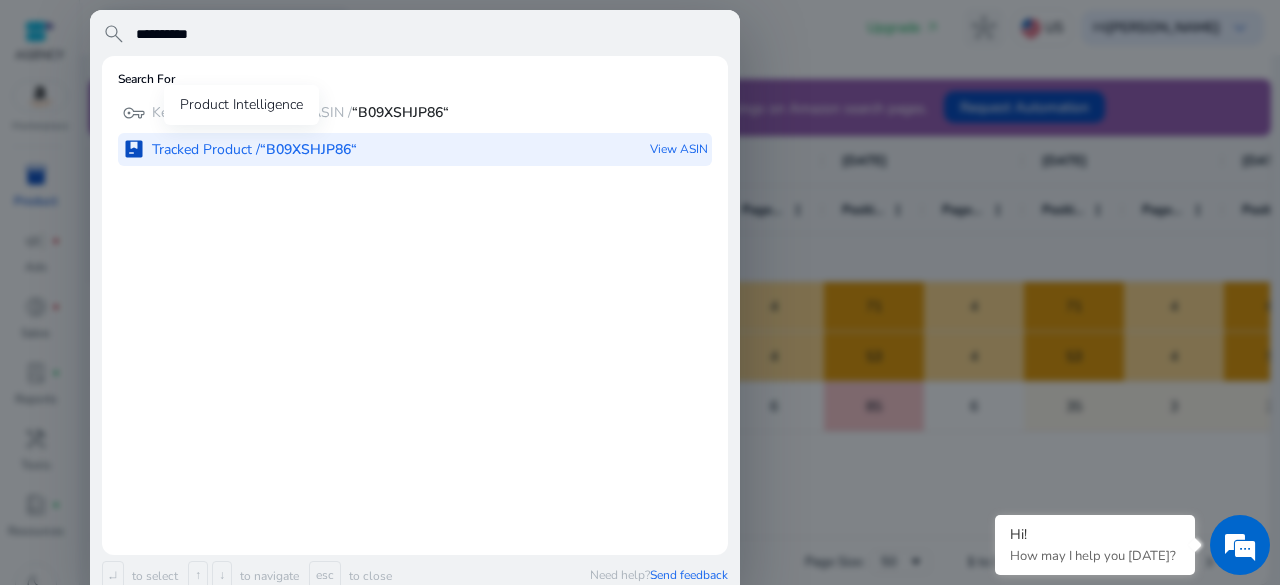 type on "**********" 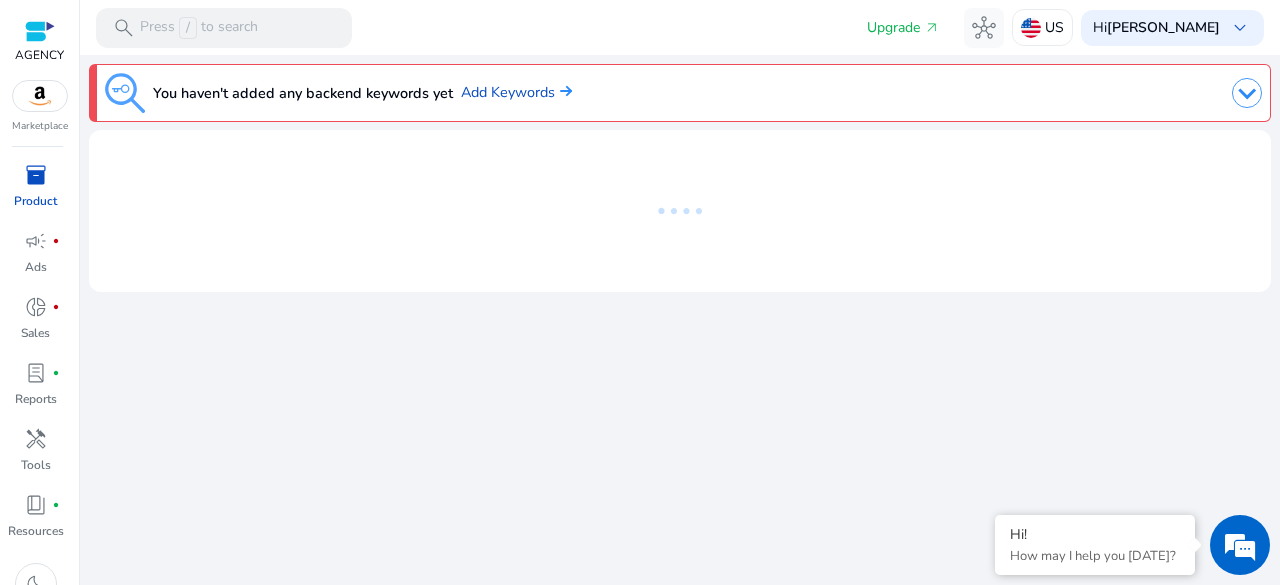 scroll, scrollTop: 0, scrollLeft: 0, axis: both 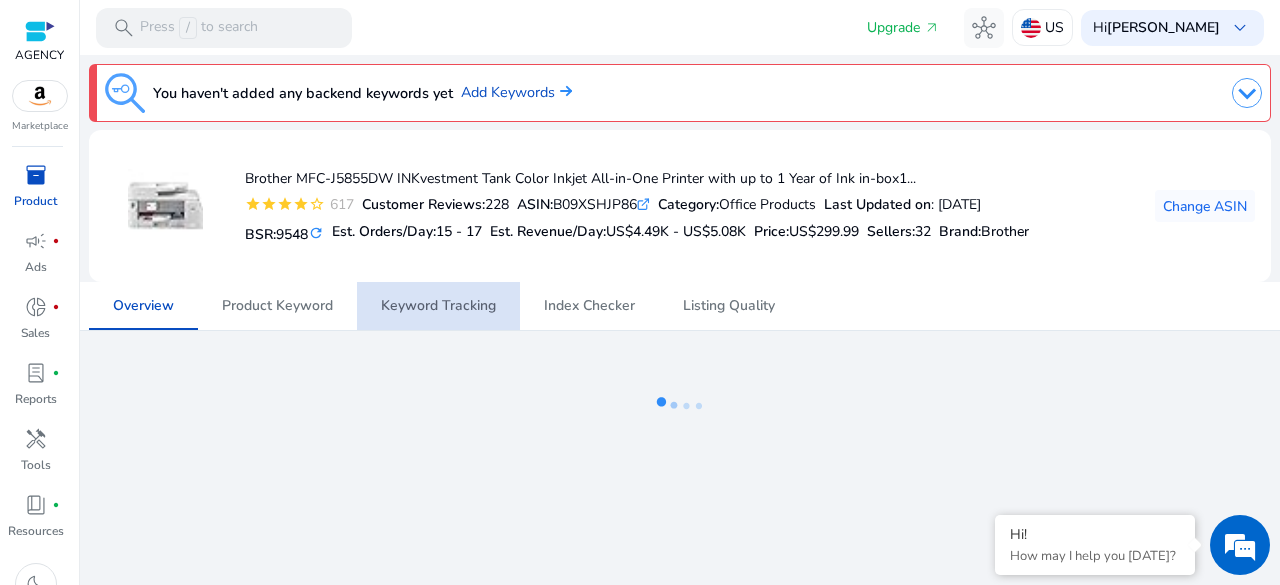 click on "Keyword Tracking" at bounding box center (438, 306) 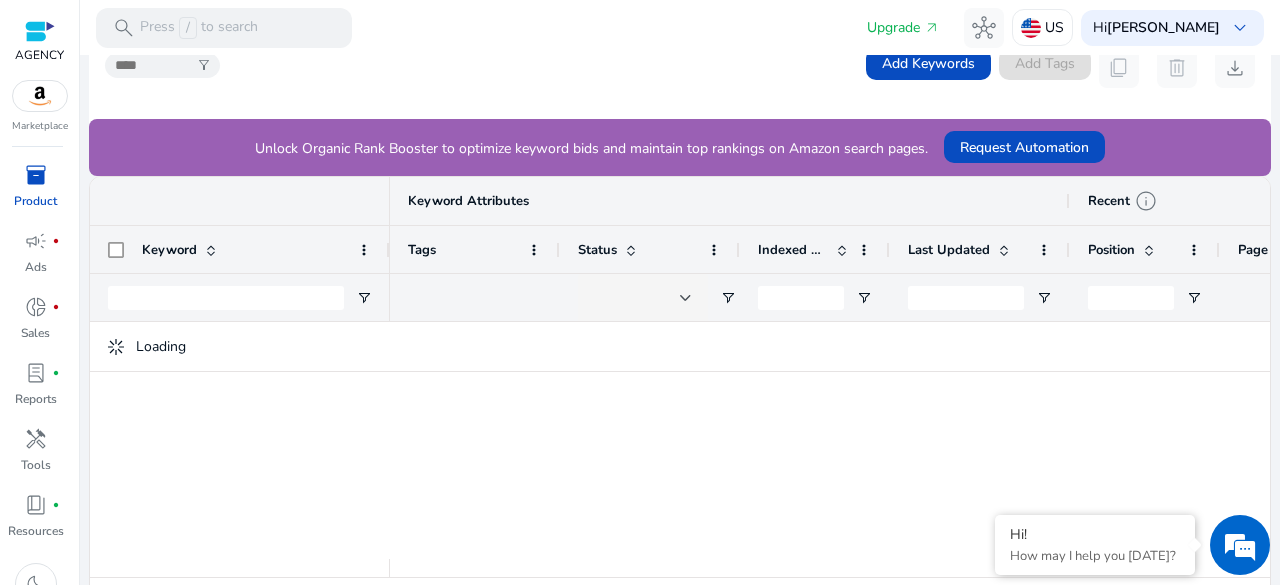 scroll, scrollTop: 533, scrollLeft: 0, axis: vertical 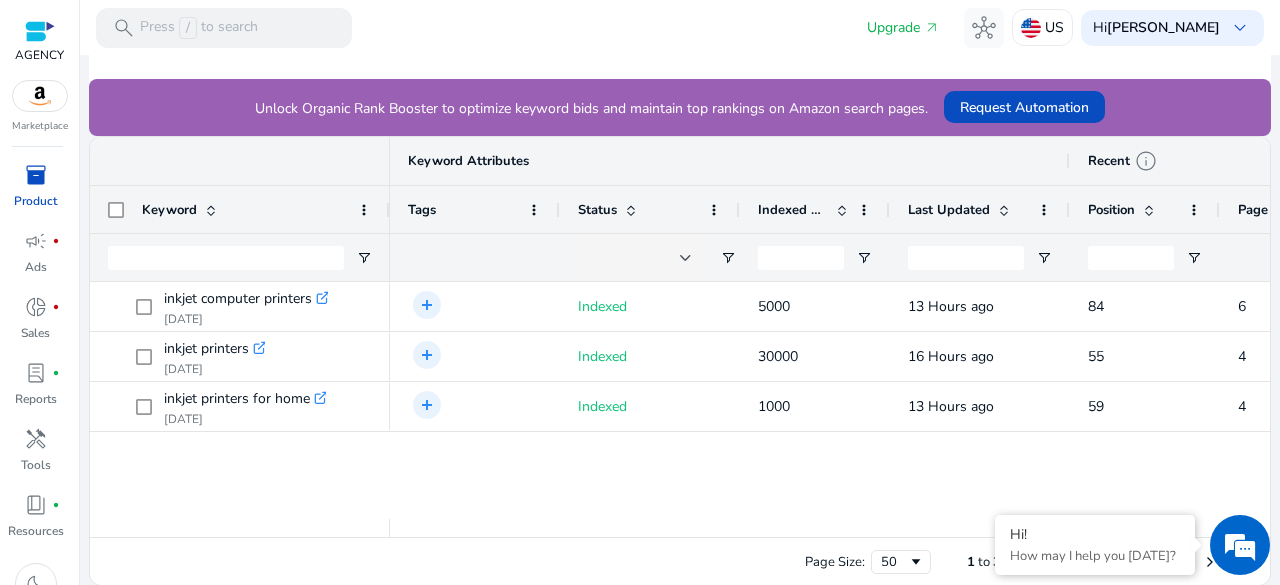 drag, startPoint x: 625, startPoint y: 525, endPoint x: 843, endPoint y: 497, distance: 219.79082 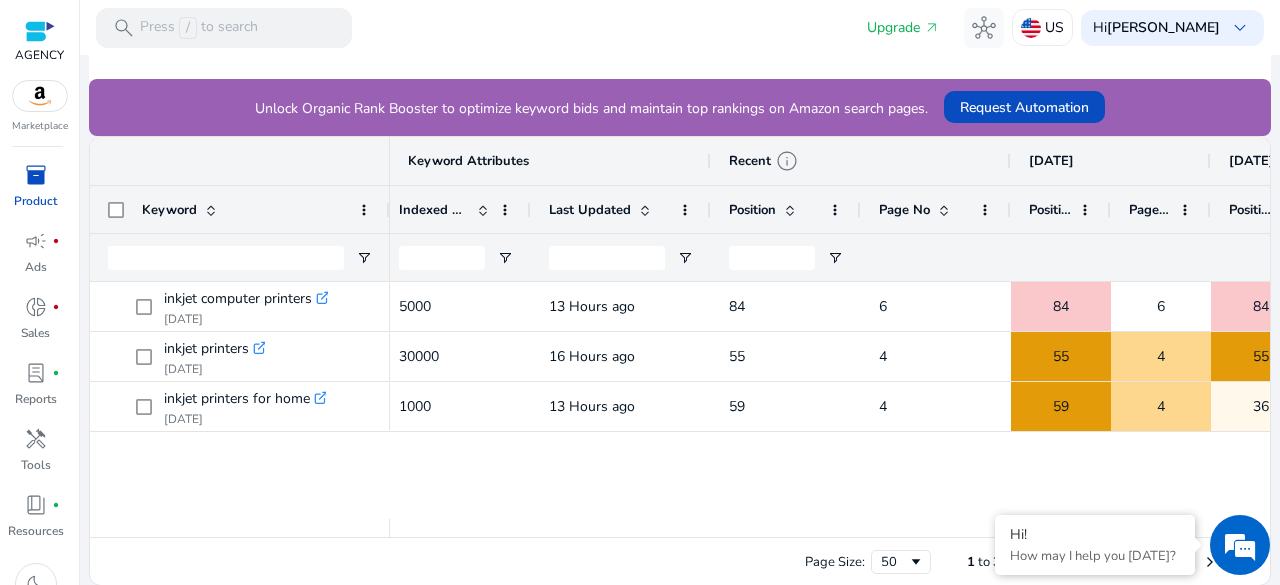 scroll, scrollTop: 0, scrollLeft: 625, axis: horizontal 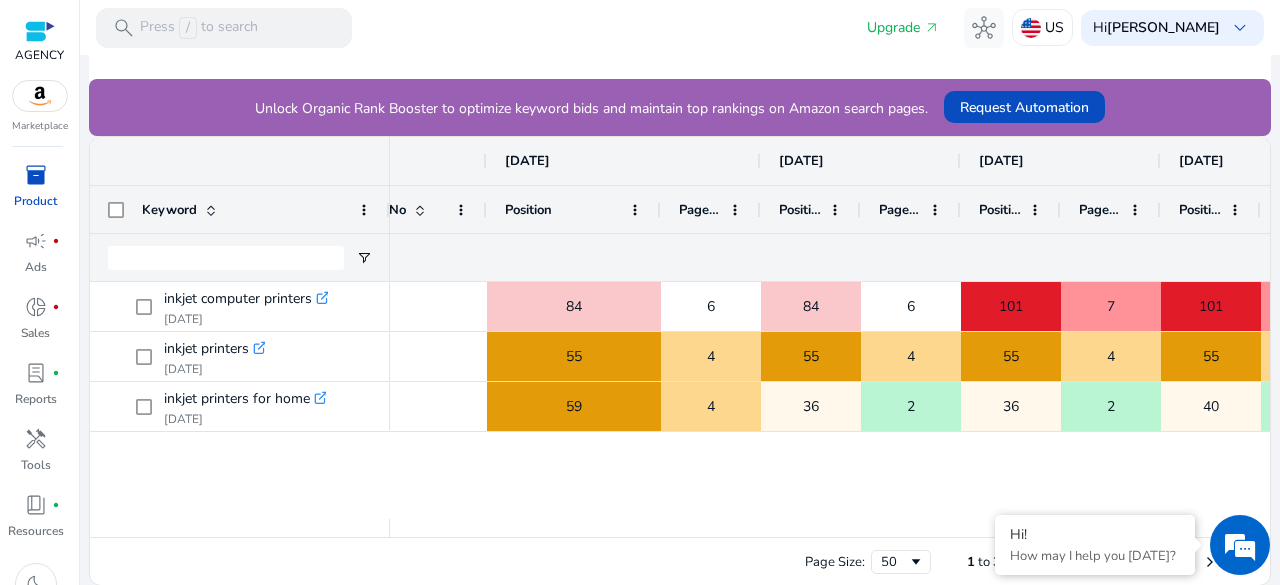 drag, startPoint x: 581, startPoint y: 201, endPoint x: 655, endPoint y: 193, distance: 74.431175 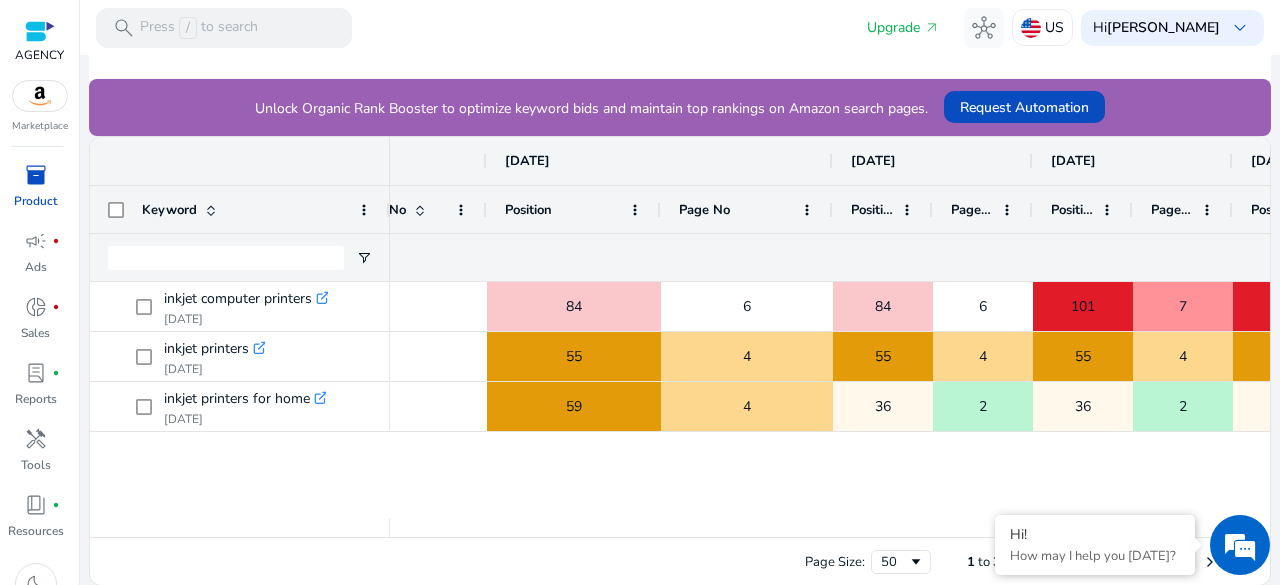 drag, startPoint x: 758, startPoint y: 197, endPoint x: 830, endPoint y: 198, distance: 72.00694 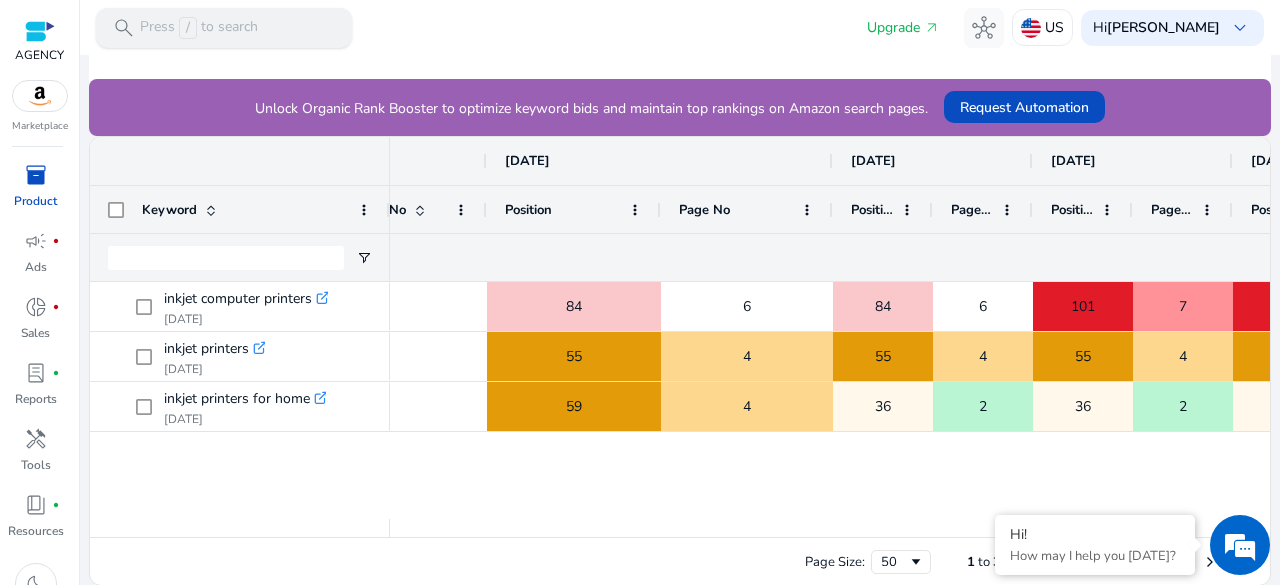 click on "Press  /  to search" at bounding box center [199, 28] 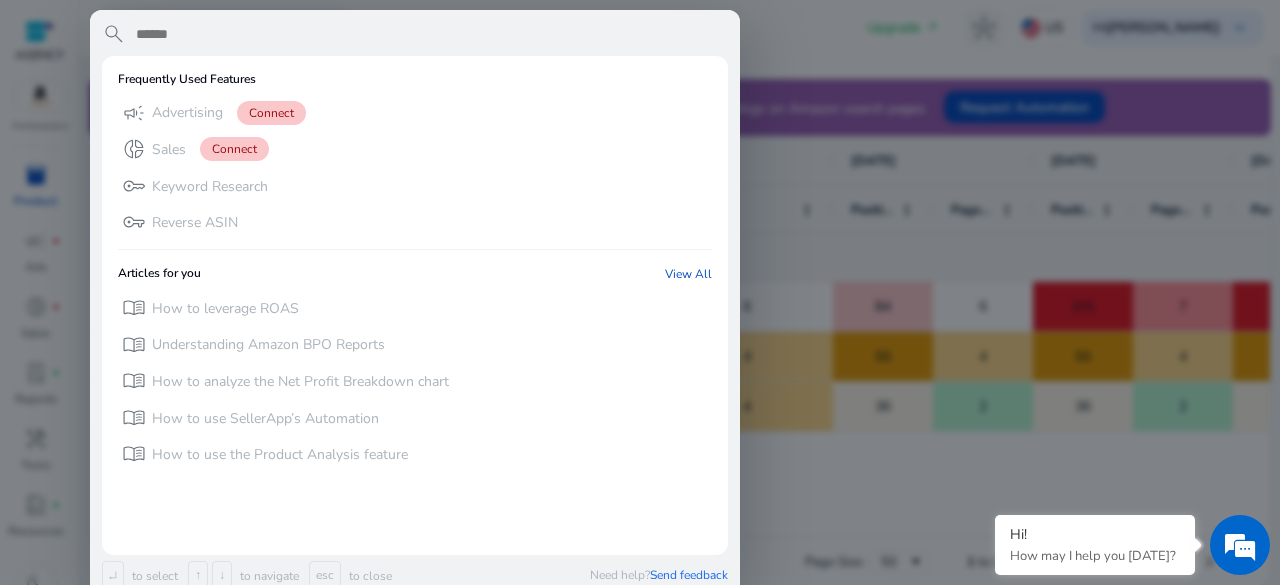 paste on "**********" 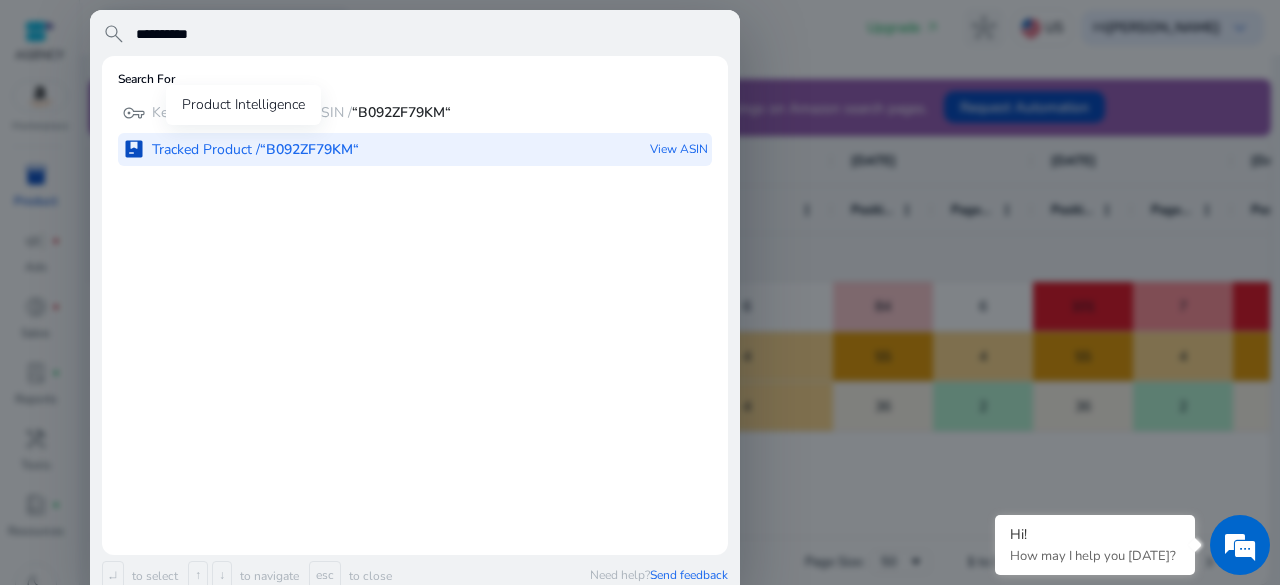 type on "**********" 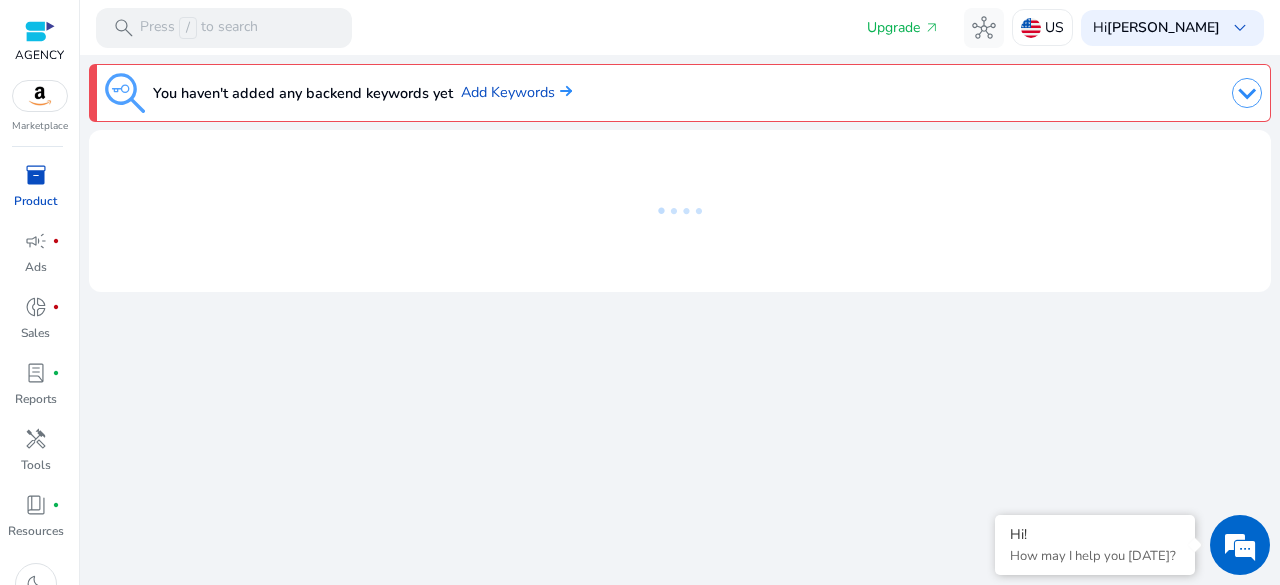scroll, scrollTop: 0, scrollLeft: 0, axis: both 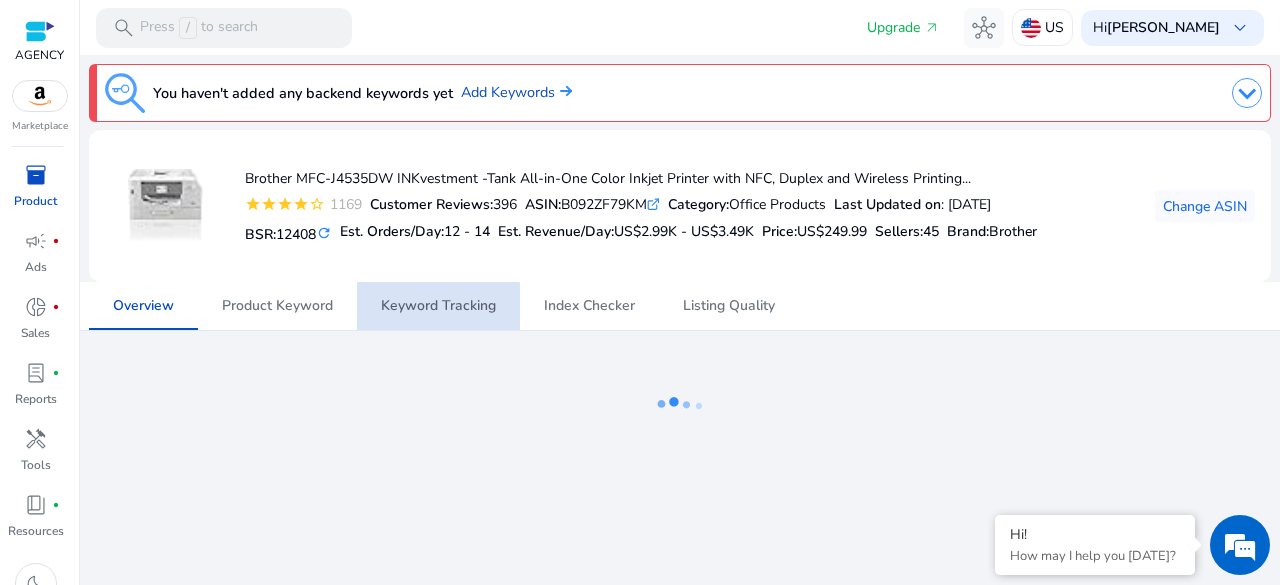 click on "Keyword Tracking" at bounding box center [438, 306] 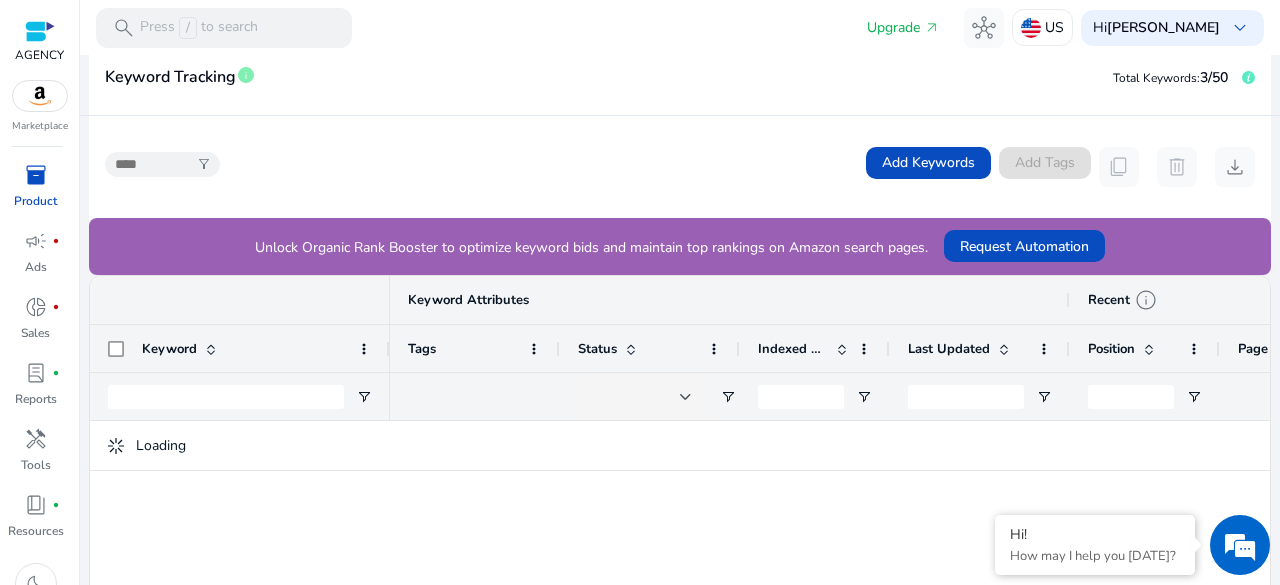 scroll, scrollTop: 500, scrollLeft: 0, axis: vertical 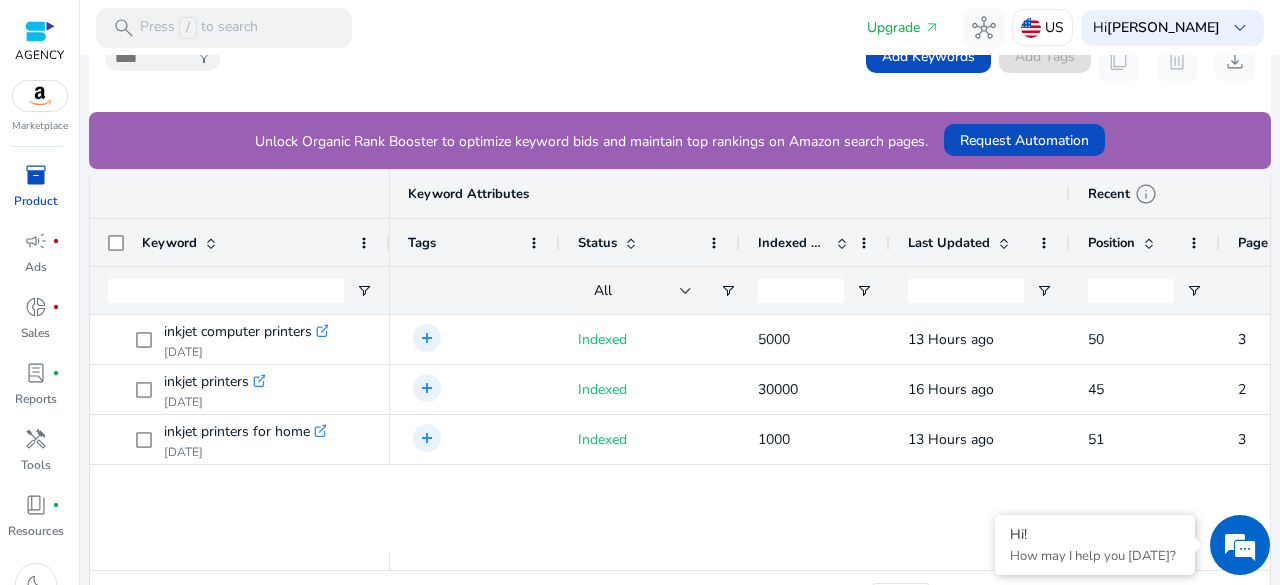 drag, startPoint x: 650, startPoint y: 569, endPoint x: 820, endPoint y: 569, distance: 170 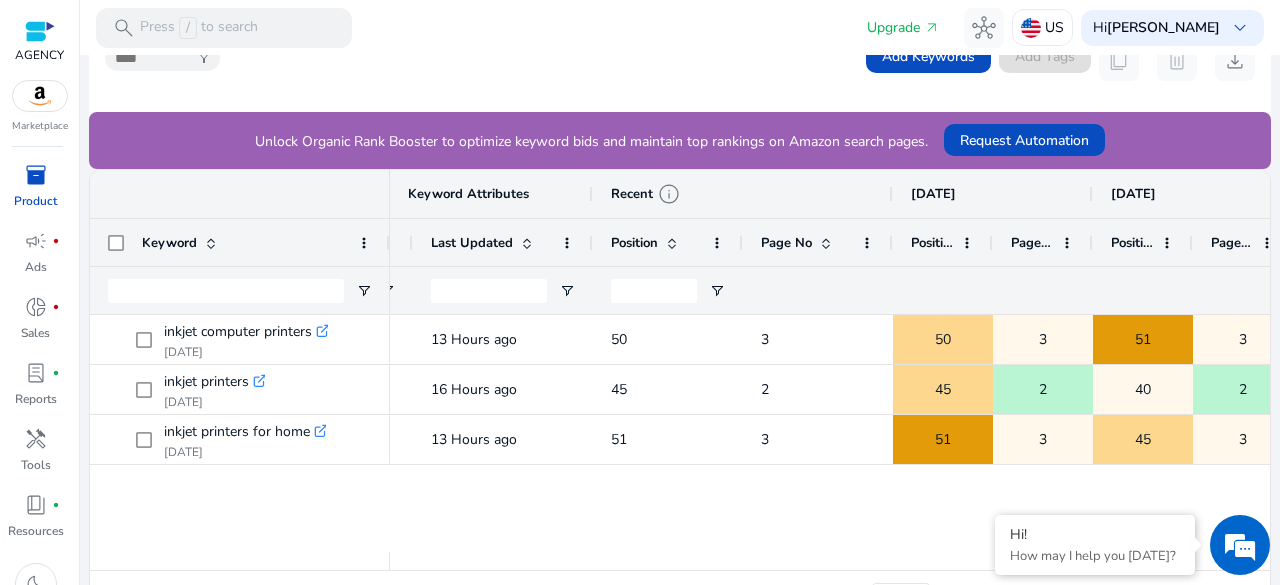scroll, scrollTop: 0, scrollLeft: 802, axis: horizontal 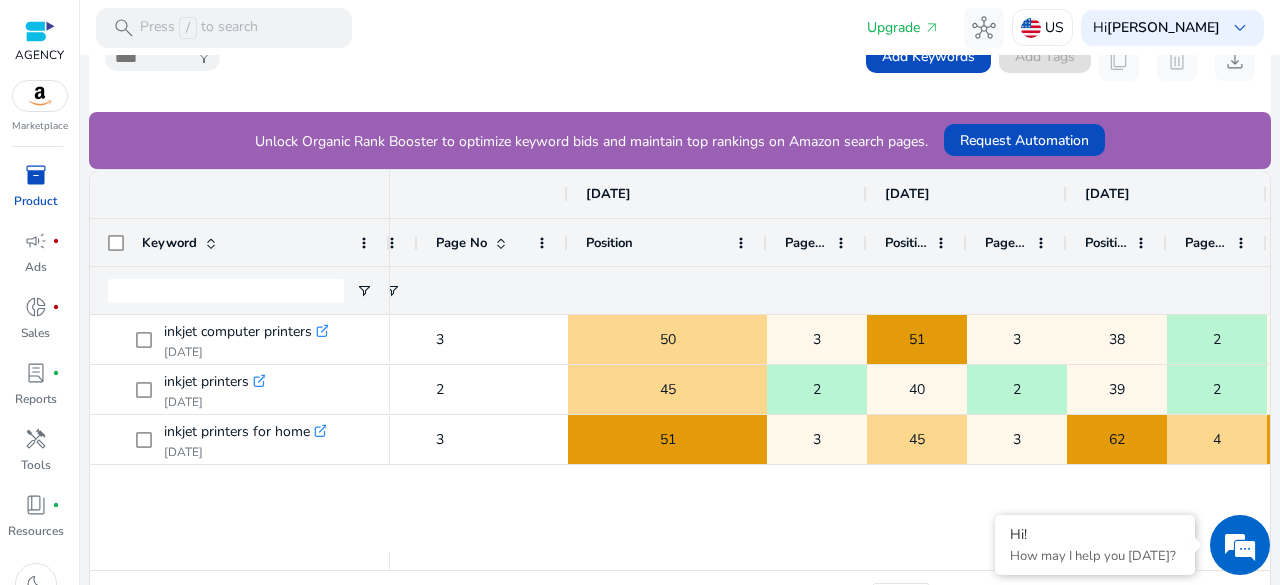 drag, startPoint x: 663, startPoint y: 238, endPoint x: 764, endPoint y: 237, distance: 101.00495 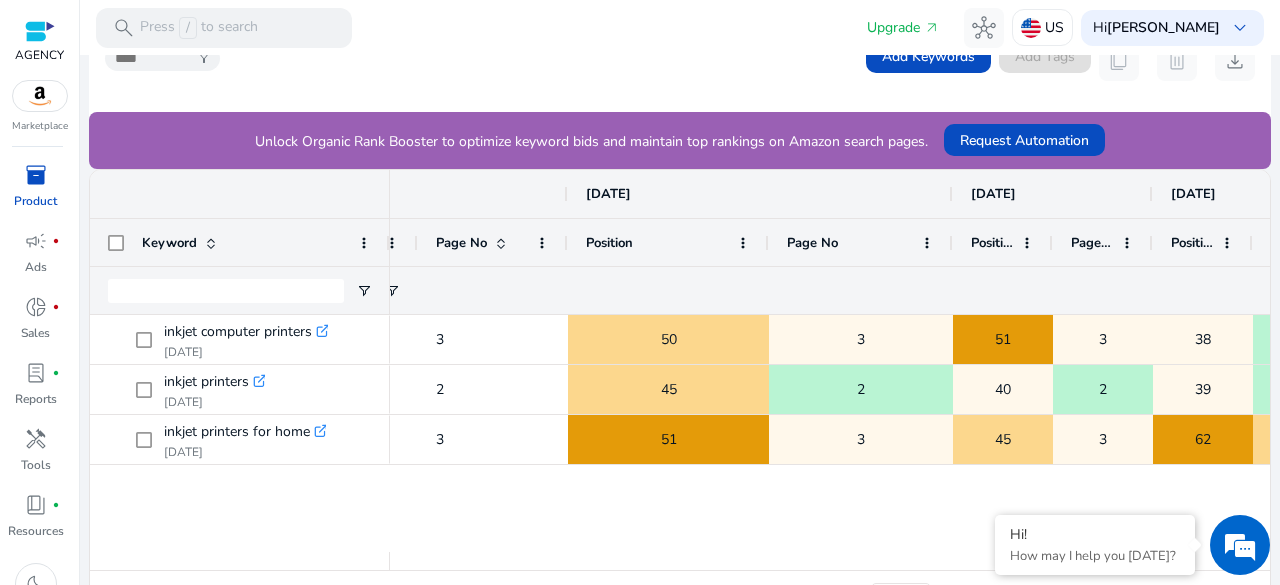 drag, startPoint x: 865, startPoint y: 235, endPoint x: 949, endPoint y: 236, distance: 84.00595 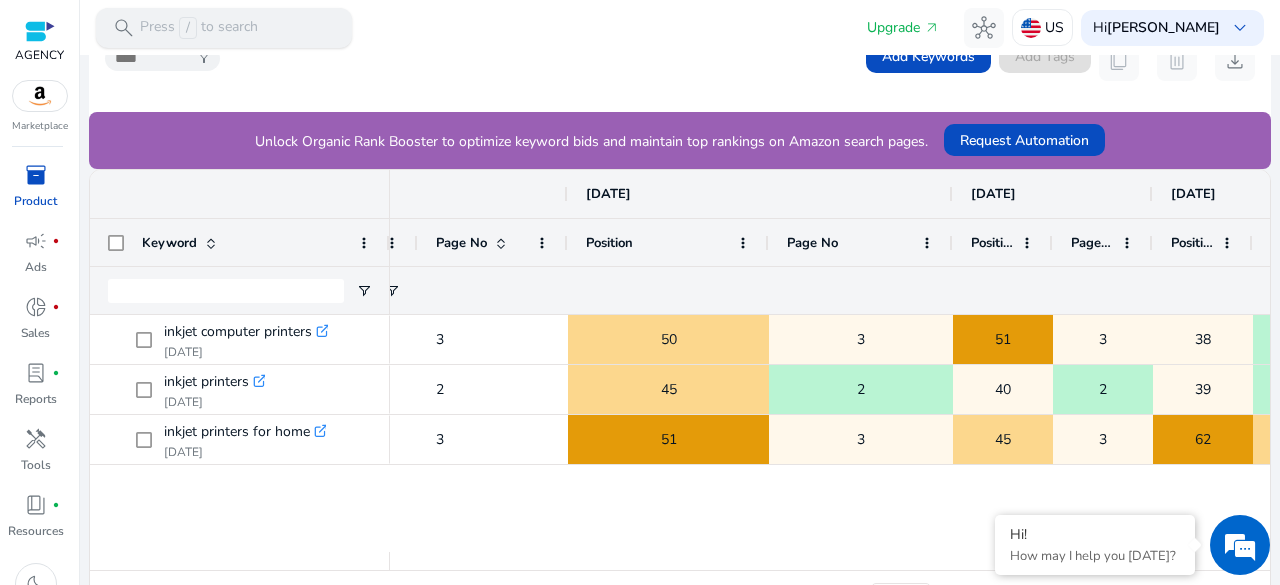 click on "Press  /  to search" at bounding box center [199, 28] 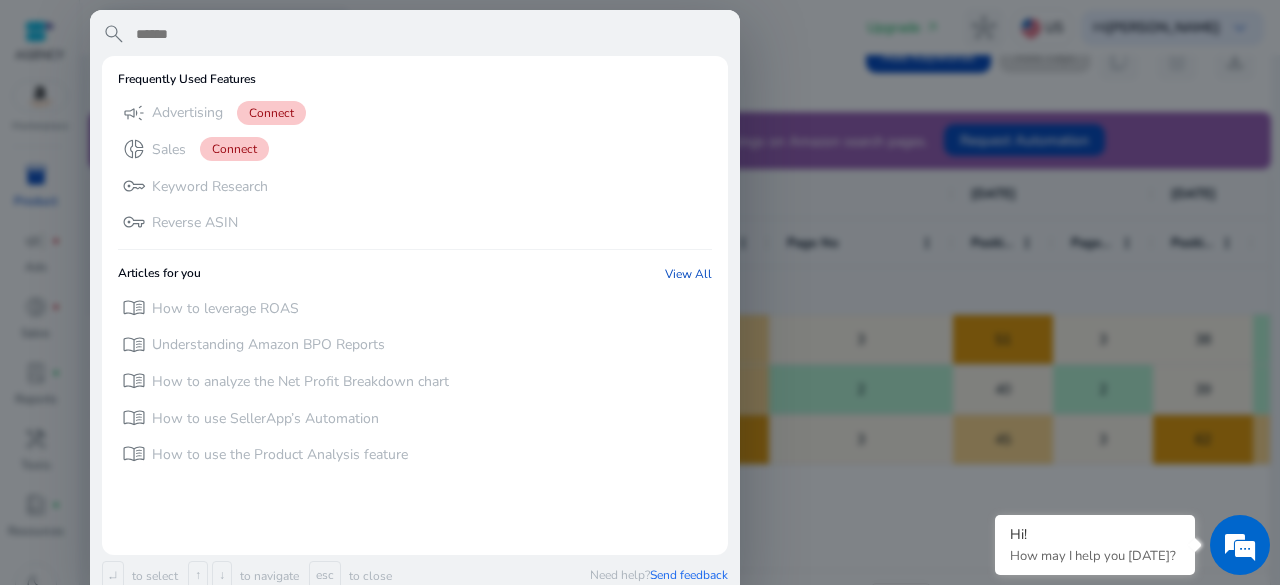 paste on "**********" 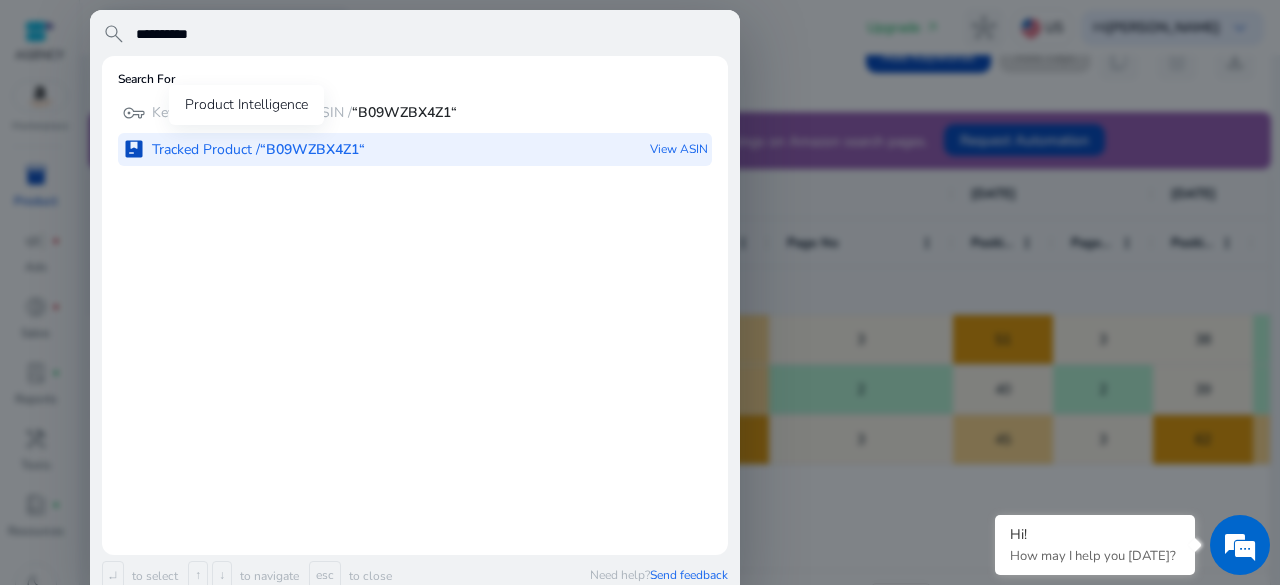 type on "**********" 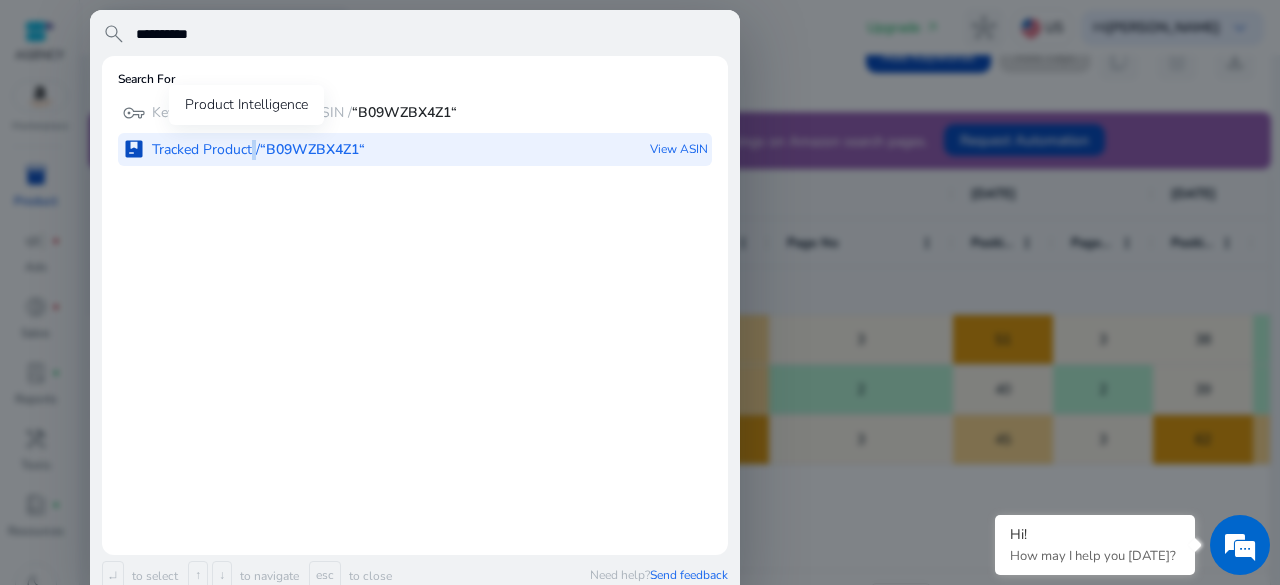 click on "package  Tracked Product /  “B09WZBX4Z1“" at bounding box center (243, 149) 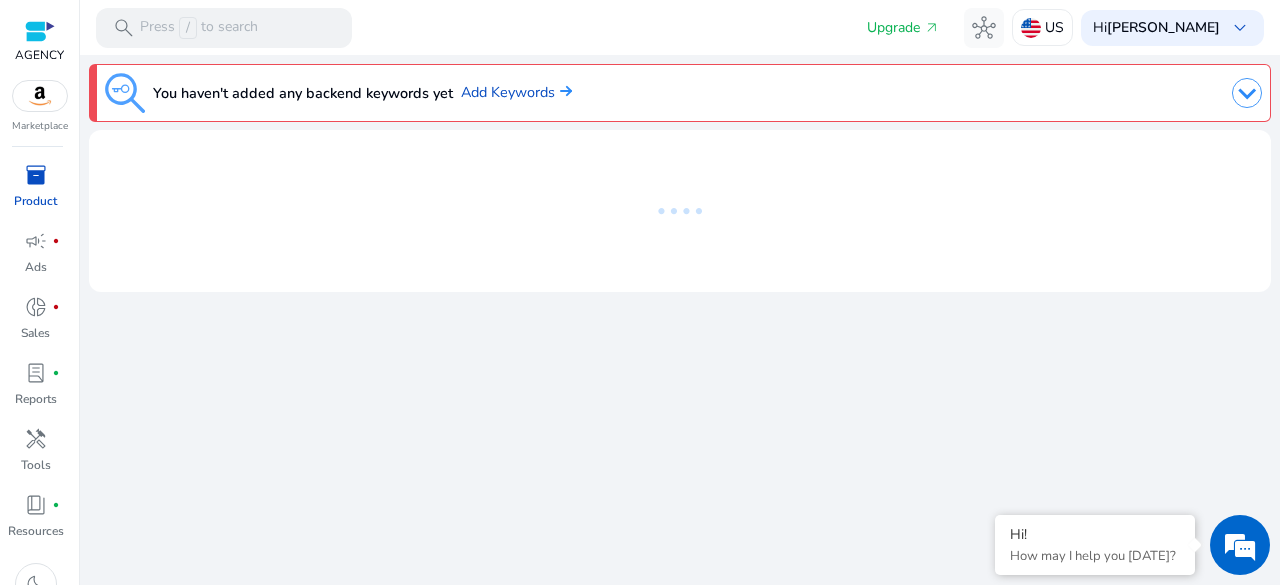 scroll, scrollTop: 0, scrollLeft: 0, axis: both 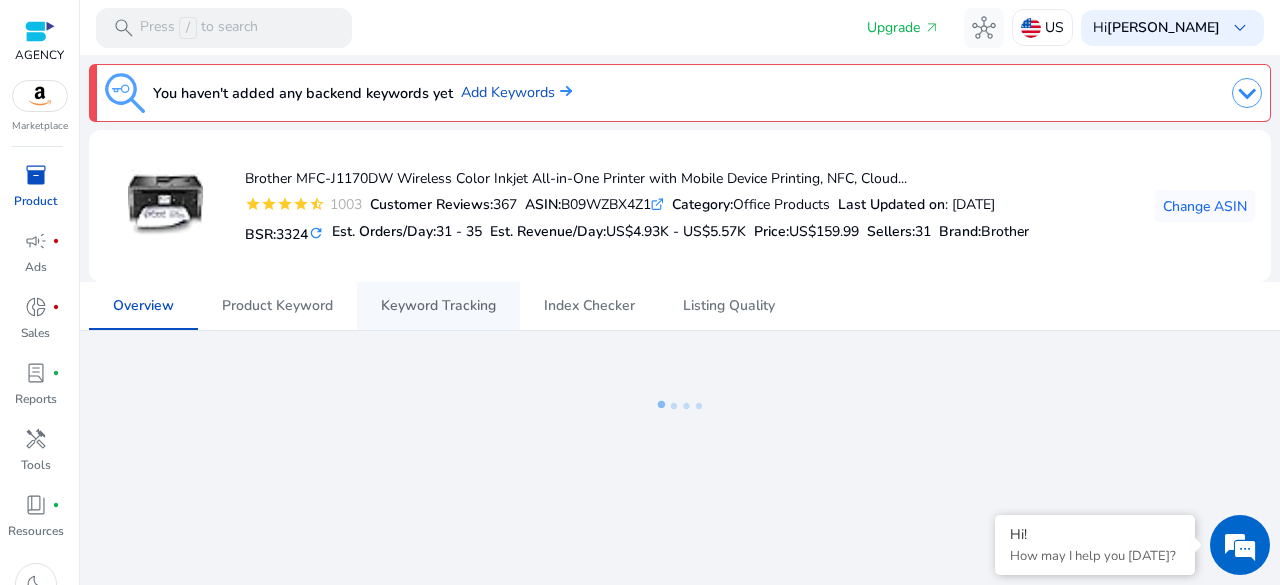 click on "Keyword Tracking" at bounding box center [438, 306] 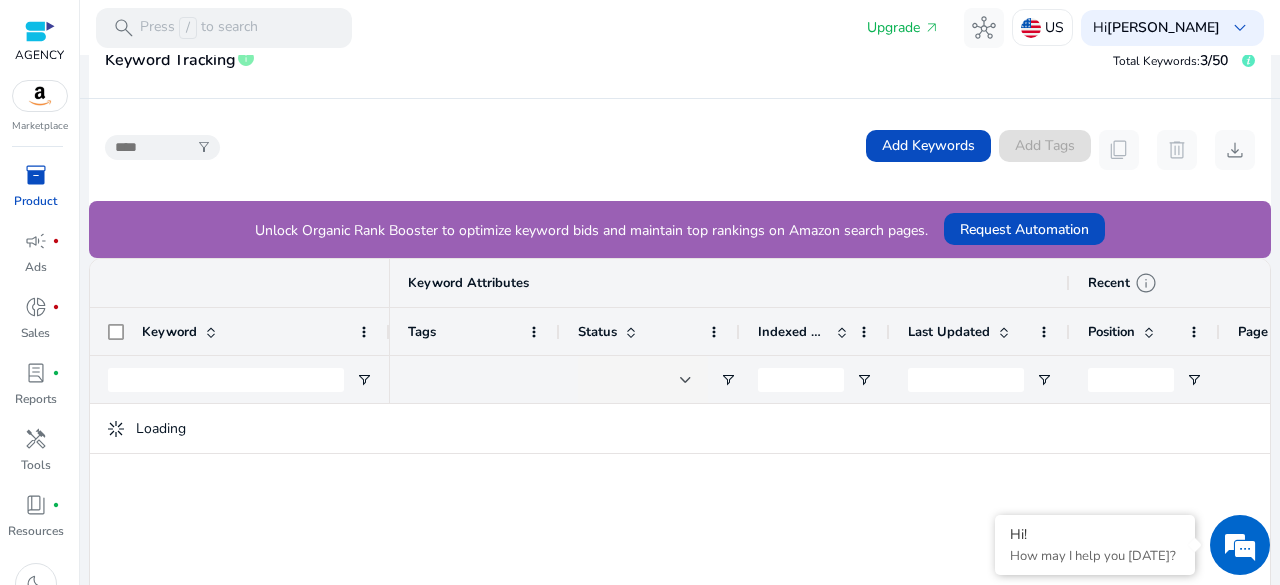 scroll, scrollTop: 533, scrollLeft: 0, axis: vertical 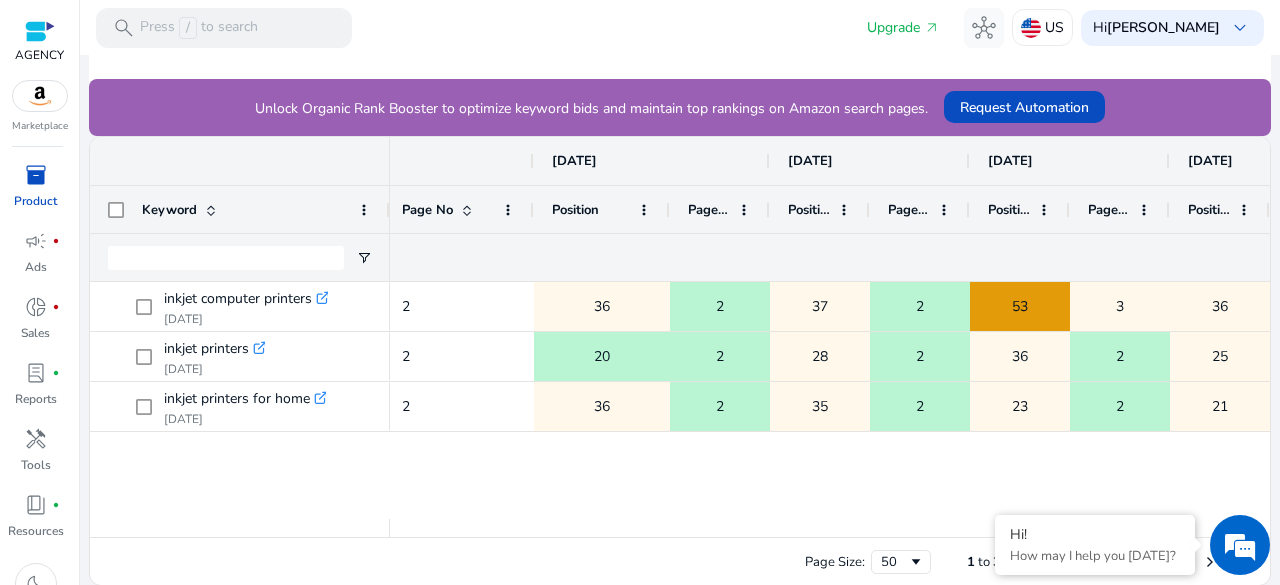 drag, startPoint x: 630, startPoint y: 205, endPoint x: 700, endPoint y: 203, distance: 70.028564 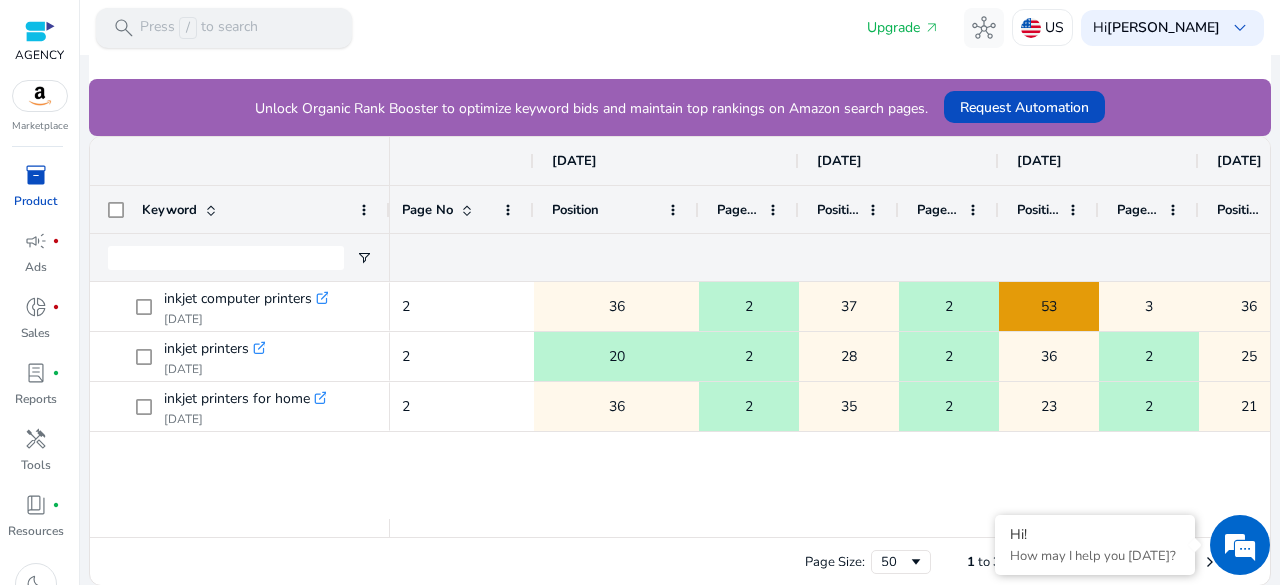 click on "search   Press  /  to search" at bounding box center [224, 28] 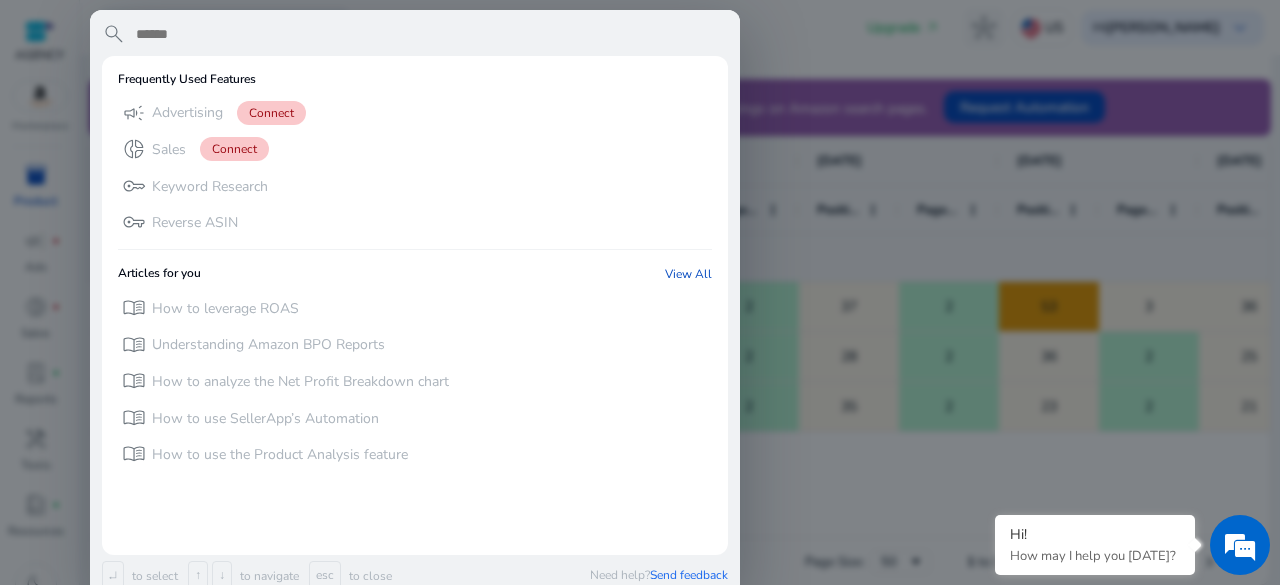paste on "**********" 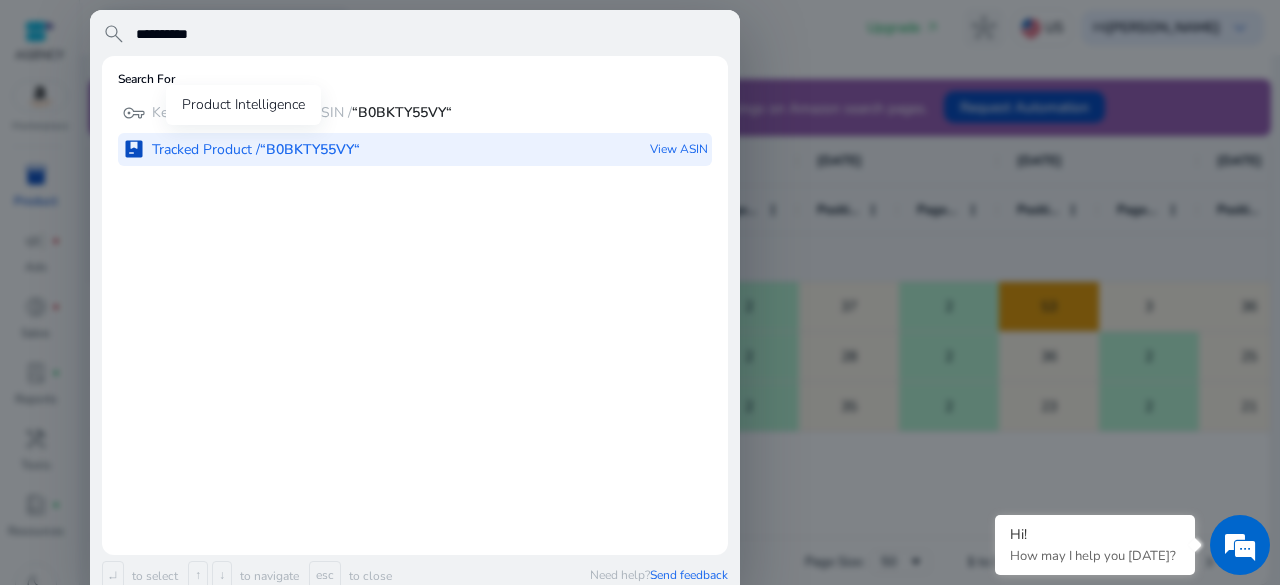 type on "**********" 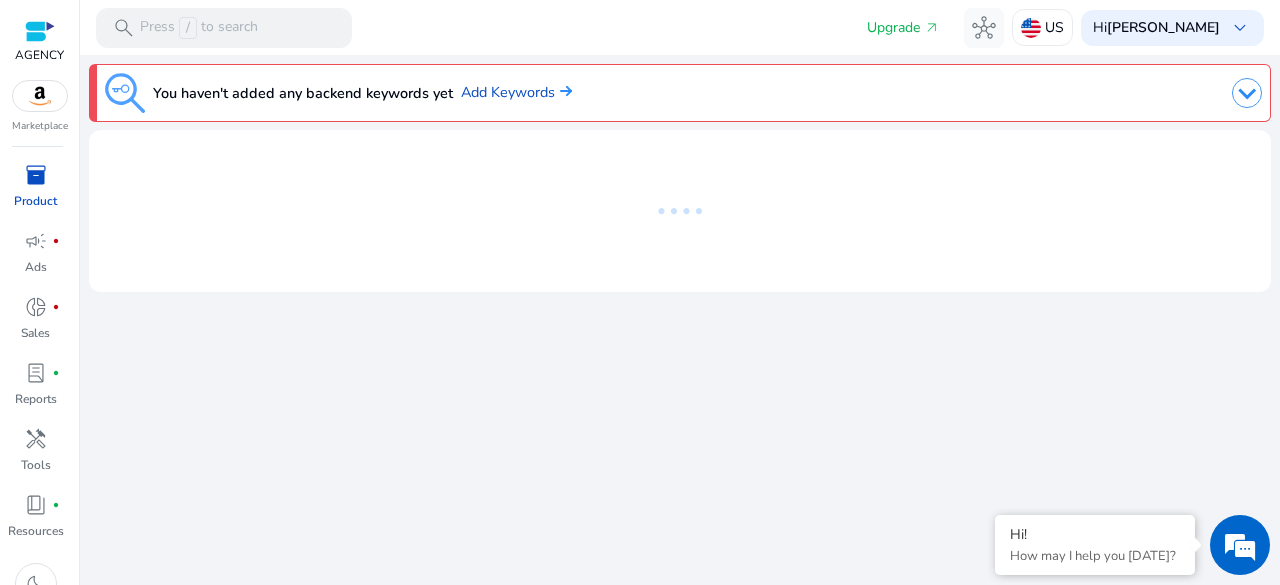 scroll, scrollTop: 0, scrollLeft: 0, axis: both 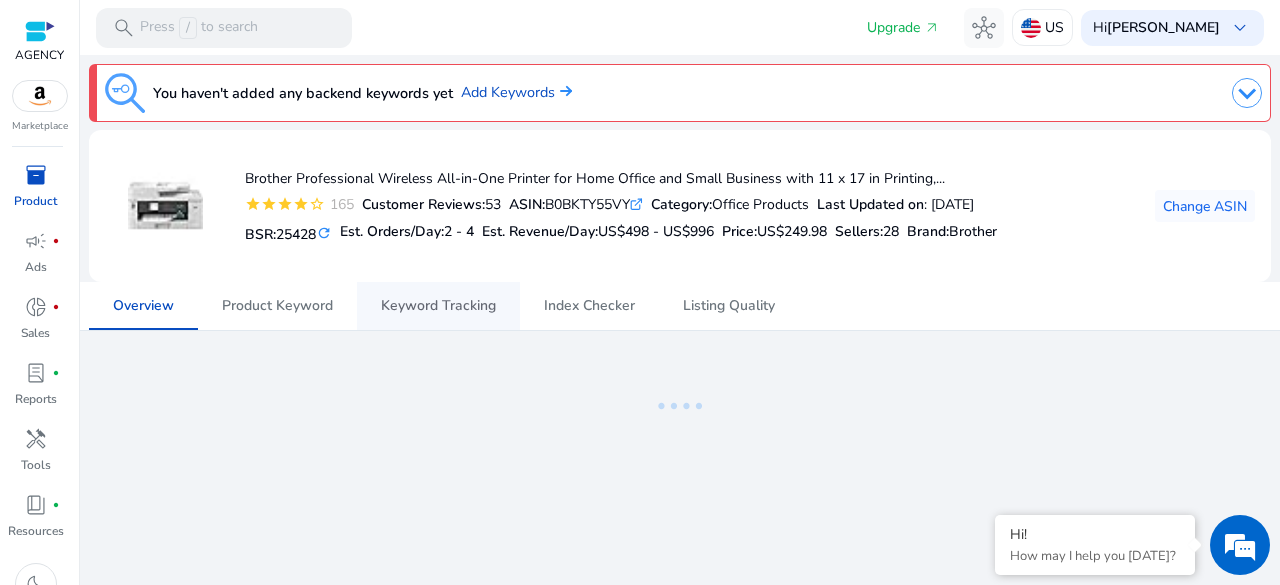 click on "Keyword Tracking" at bounding box center [438, 306] 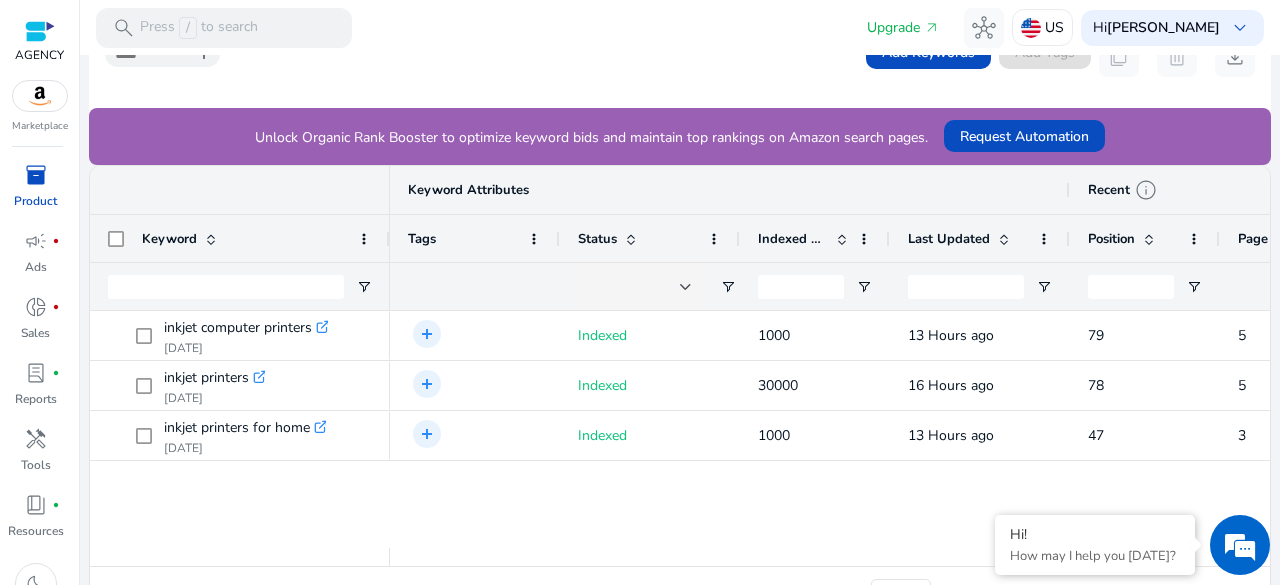 scroll, scrollTop: 533, scrollLeft: 0, axis: vertical 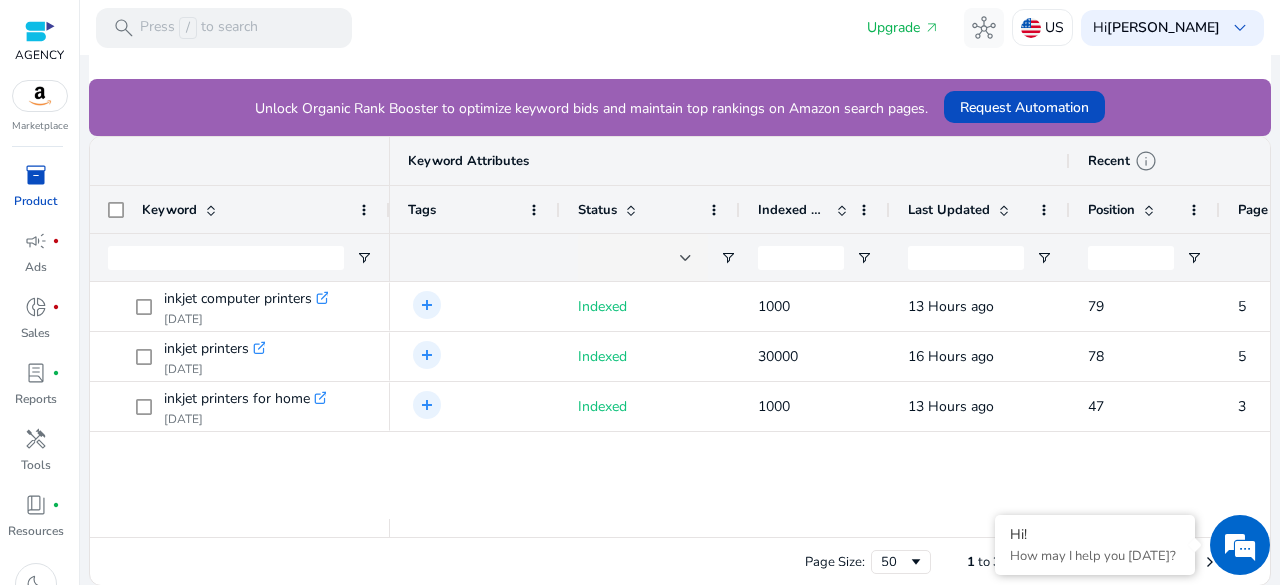 drag, startPoint x: 617, startPoint y: 527, endPoint x: 918, endPoint y: 504, distance: 301.87747 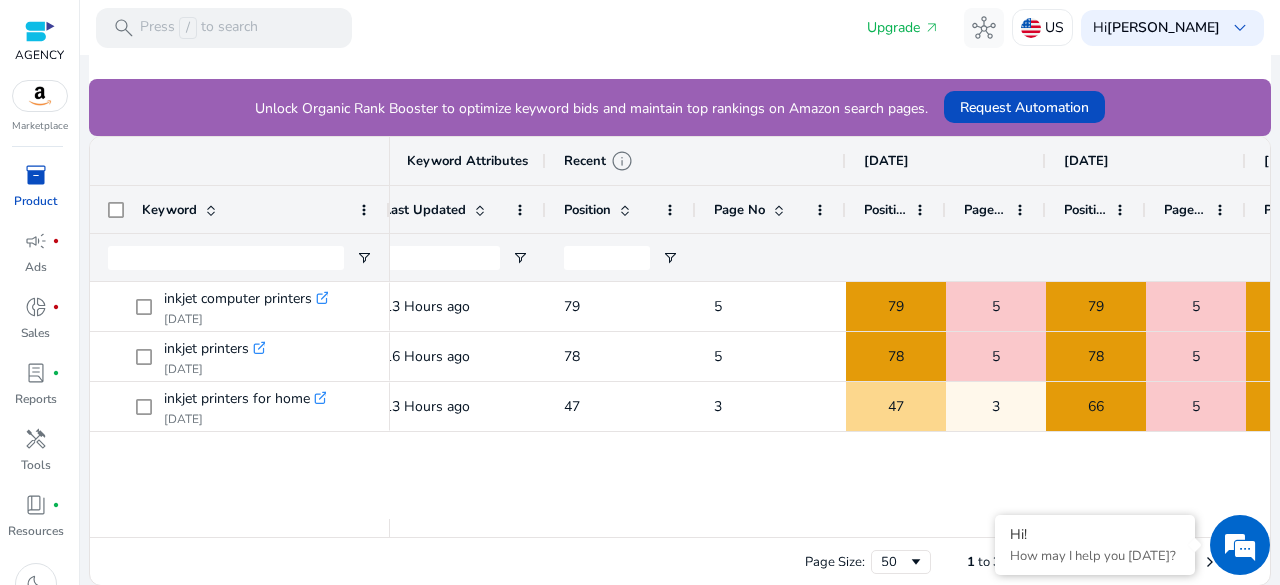 scroll, scrollTop: 0, scrollLeft: 767, axis: horizontal 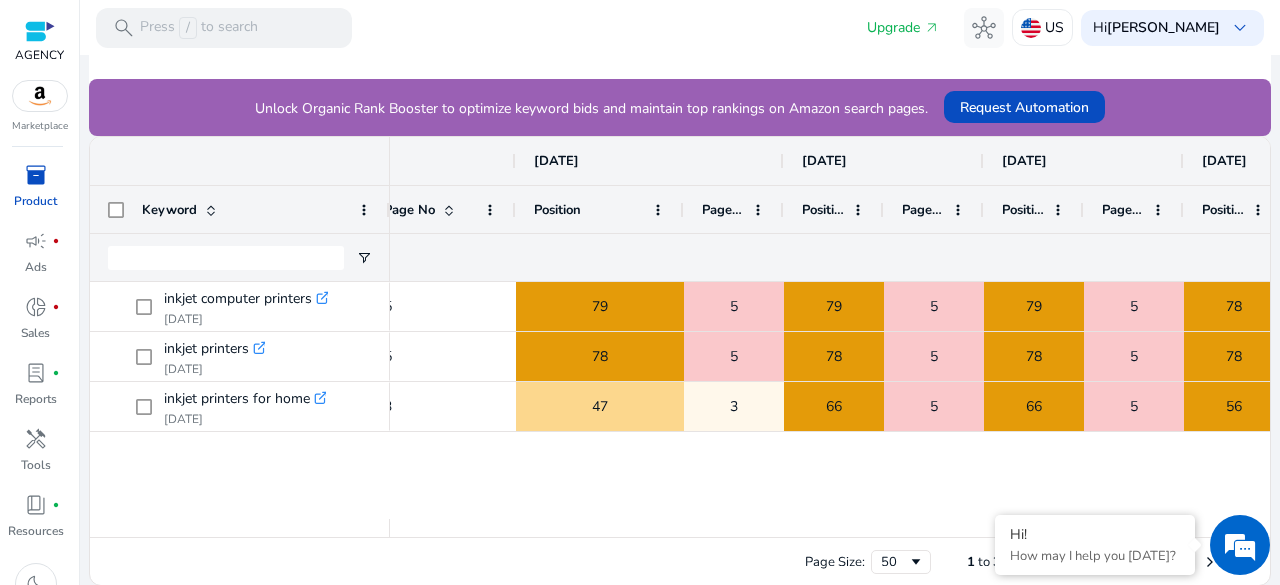 drag, startPoint x: 613, startPoint y: 201, endPoint x: 691, endPoint y: 201, distance: 78 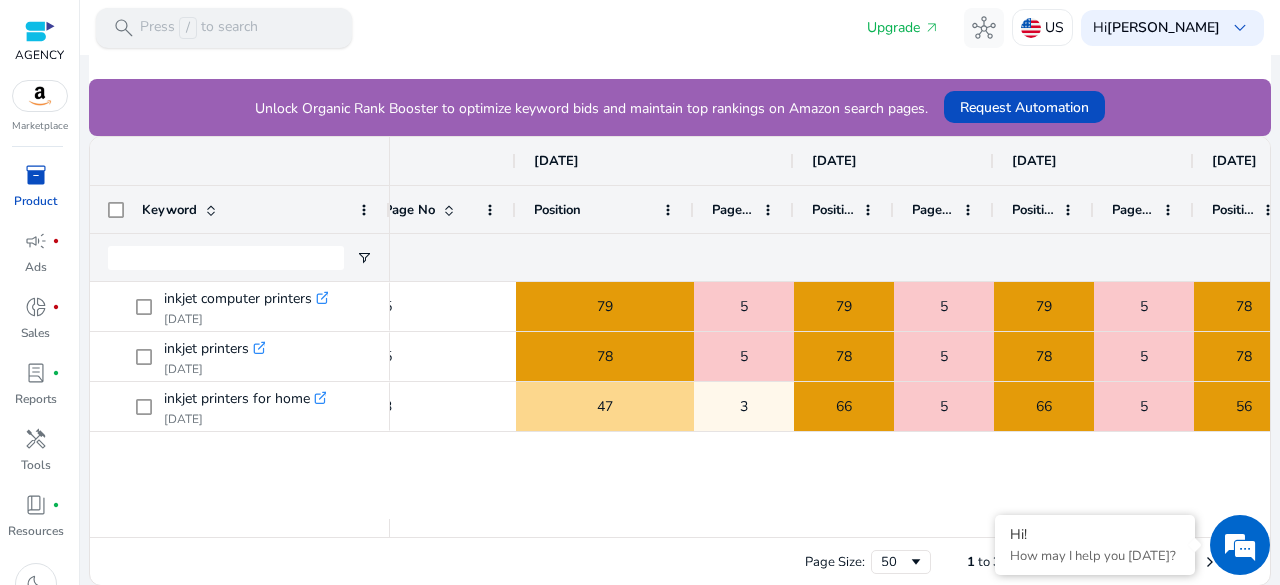 click on "Press  /  to search" at bounding box center (199, 28) 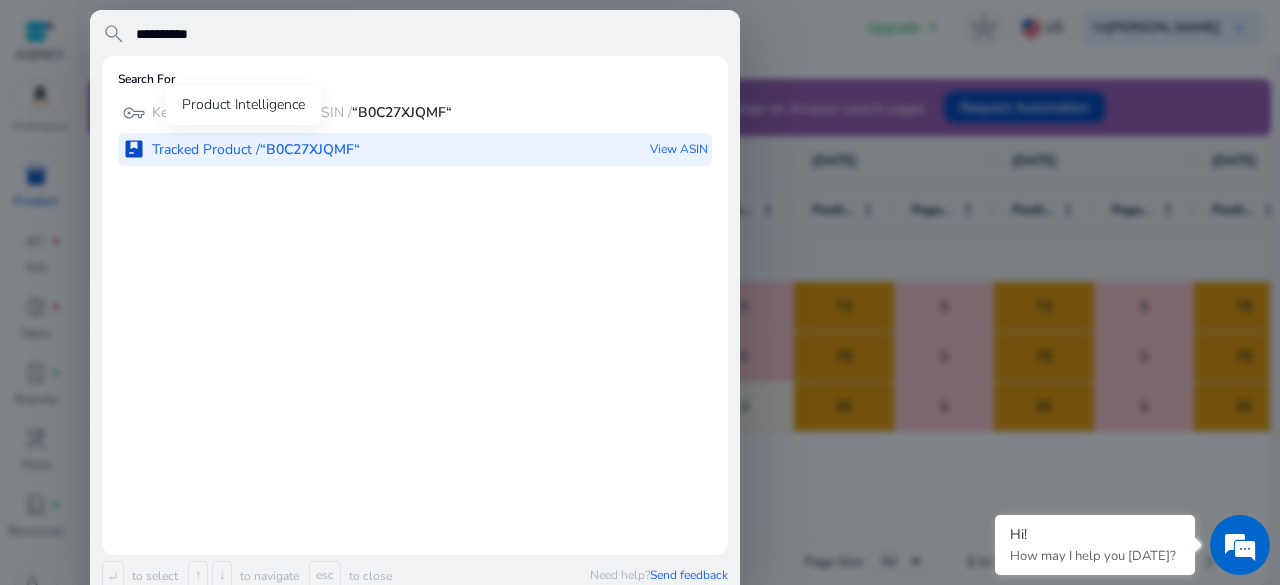 type on "**********" 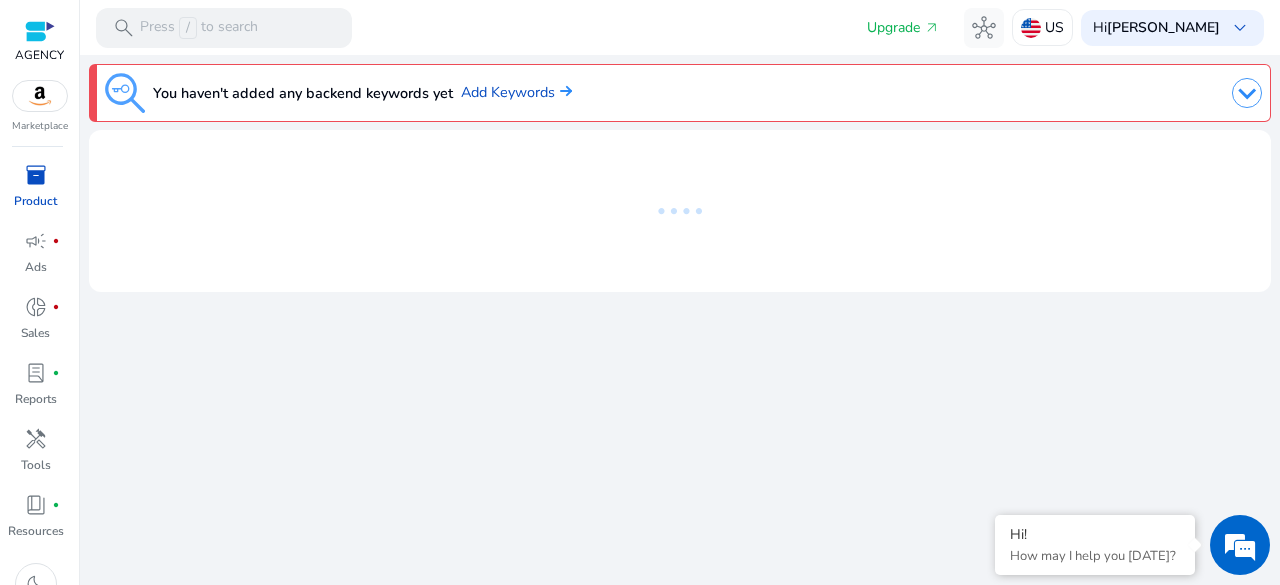 scroll, scrollTop: 0, scrollLeft: 0, axis: both 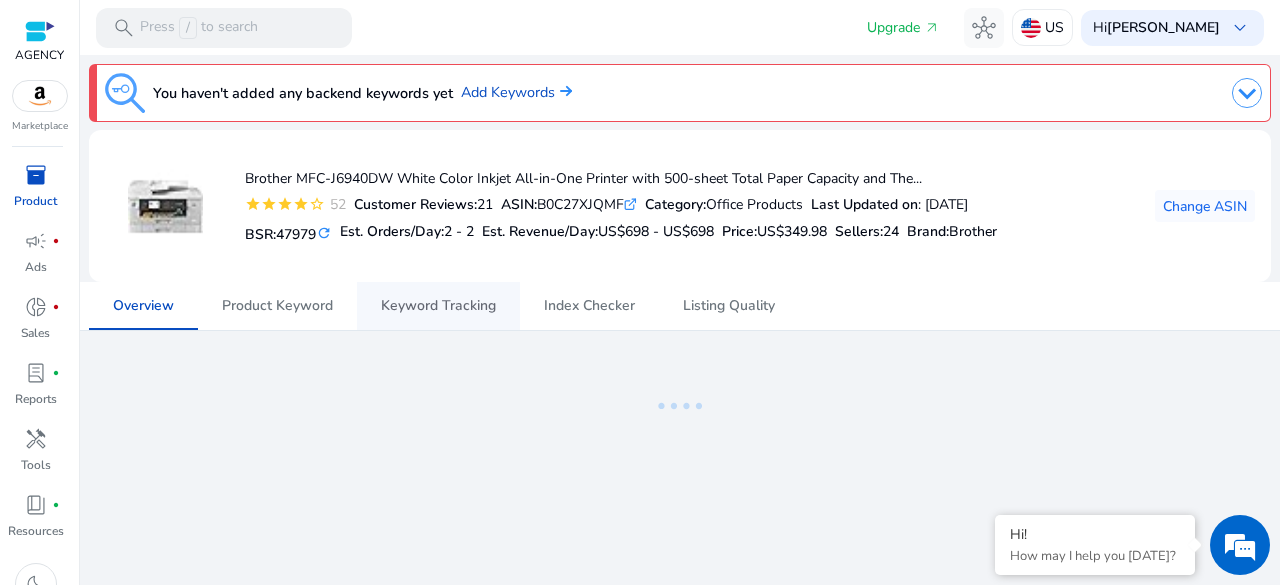 click on "Keyword Tracking" at bounding box center [438, 306] 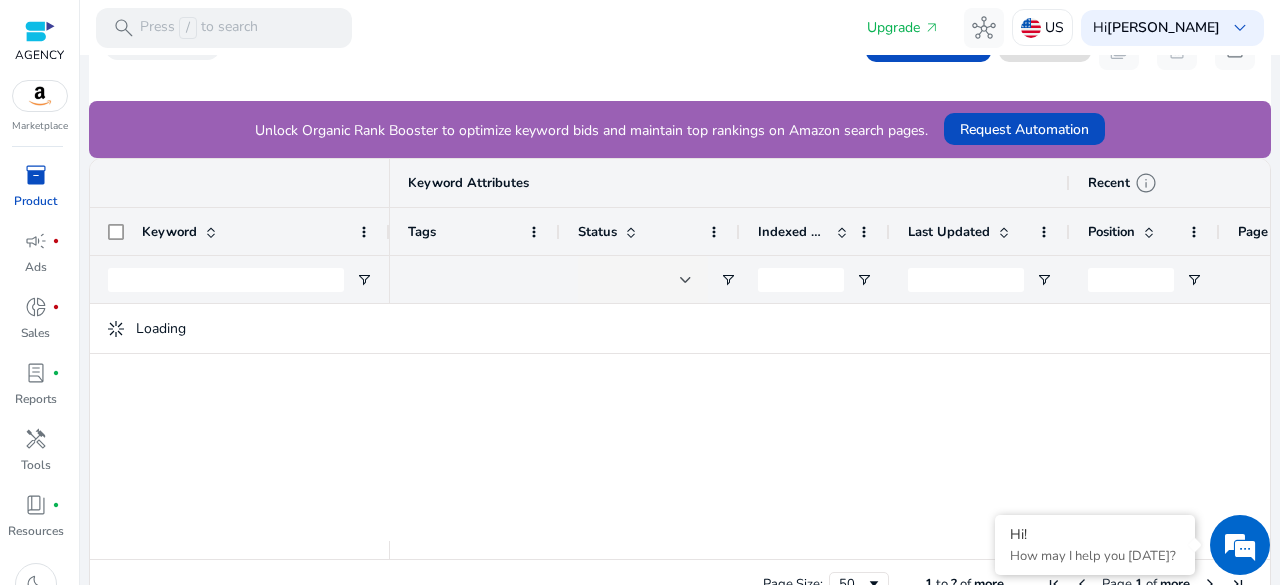scroll, scrollTop: 533, scrollLeft: 0, axis: vertical 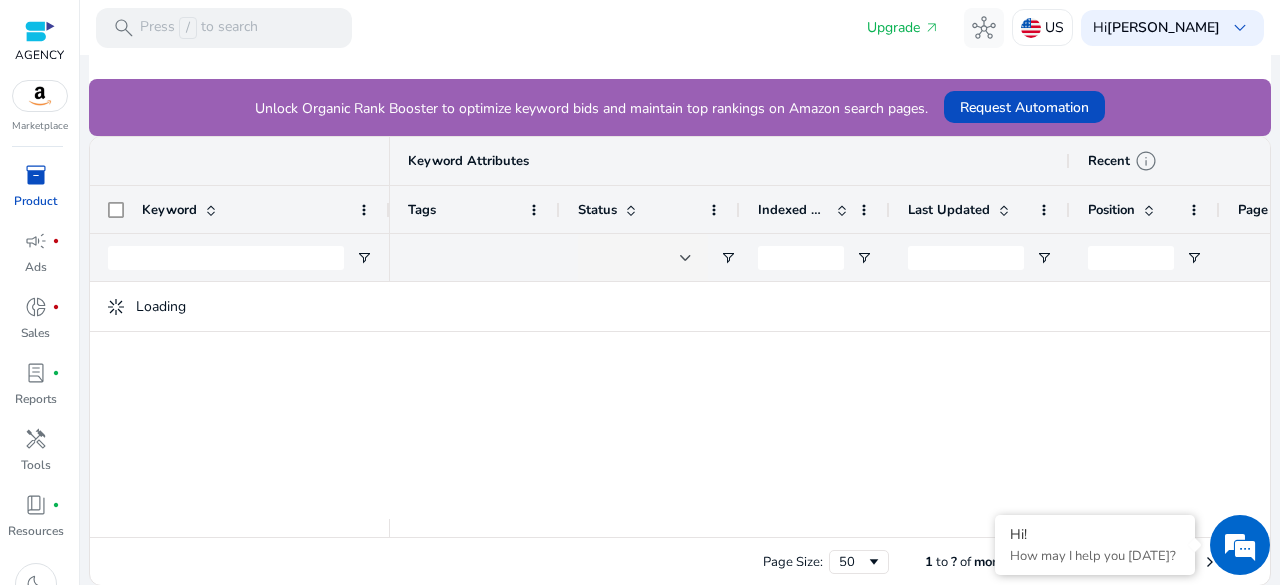 drag, startPoint x: 622, startPoint y: 526, endPoint x: 775, endPoint y: 521, distance: 153.08168 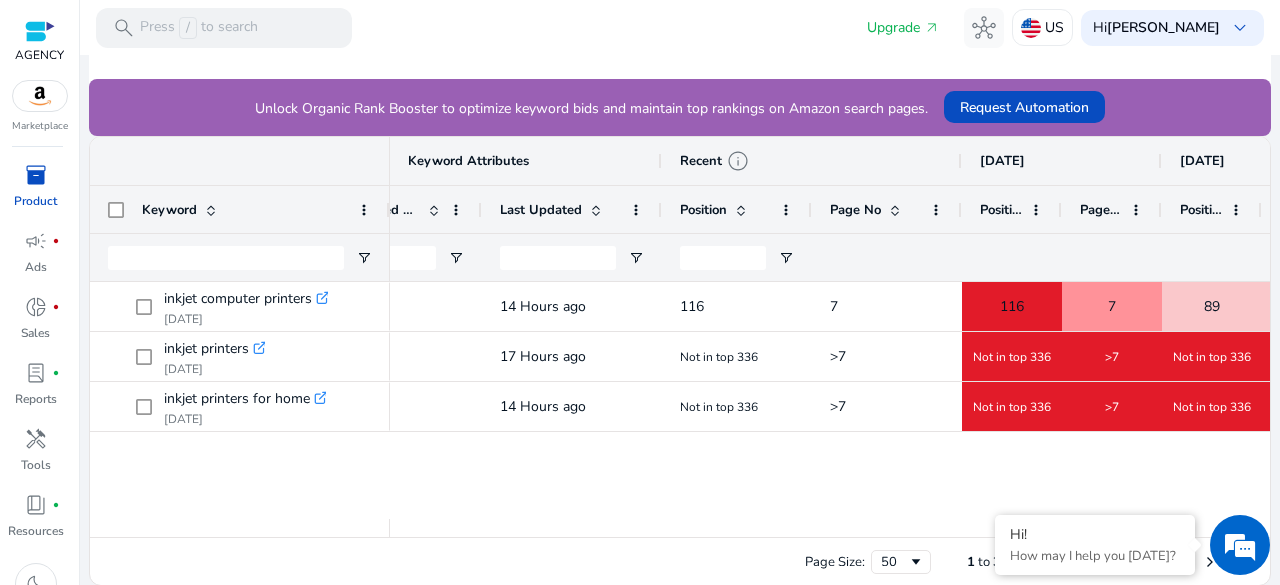 scroll, scrollTop: 0, scrollLeft: 534, axis: horizontal 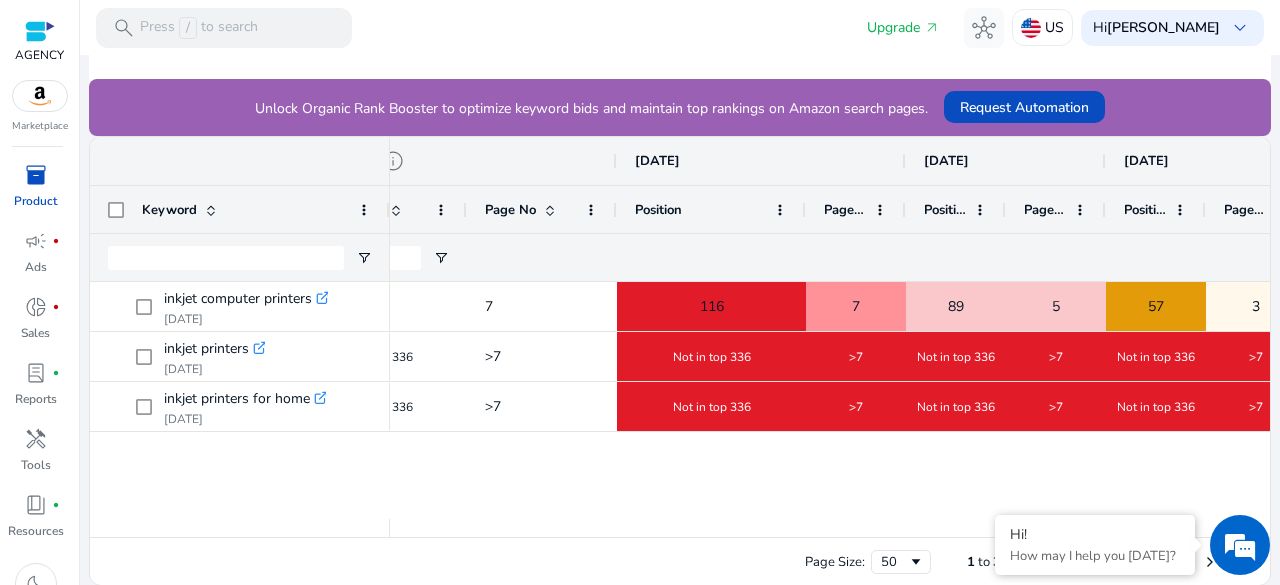 drag, startPoint x: 713, startPoint y: 201, endPoint x: 802, endPoint y: 203, distance: 89.02247 